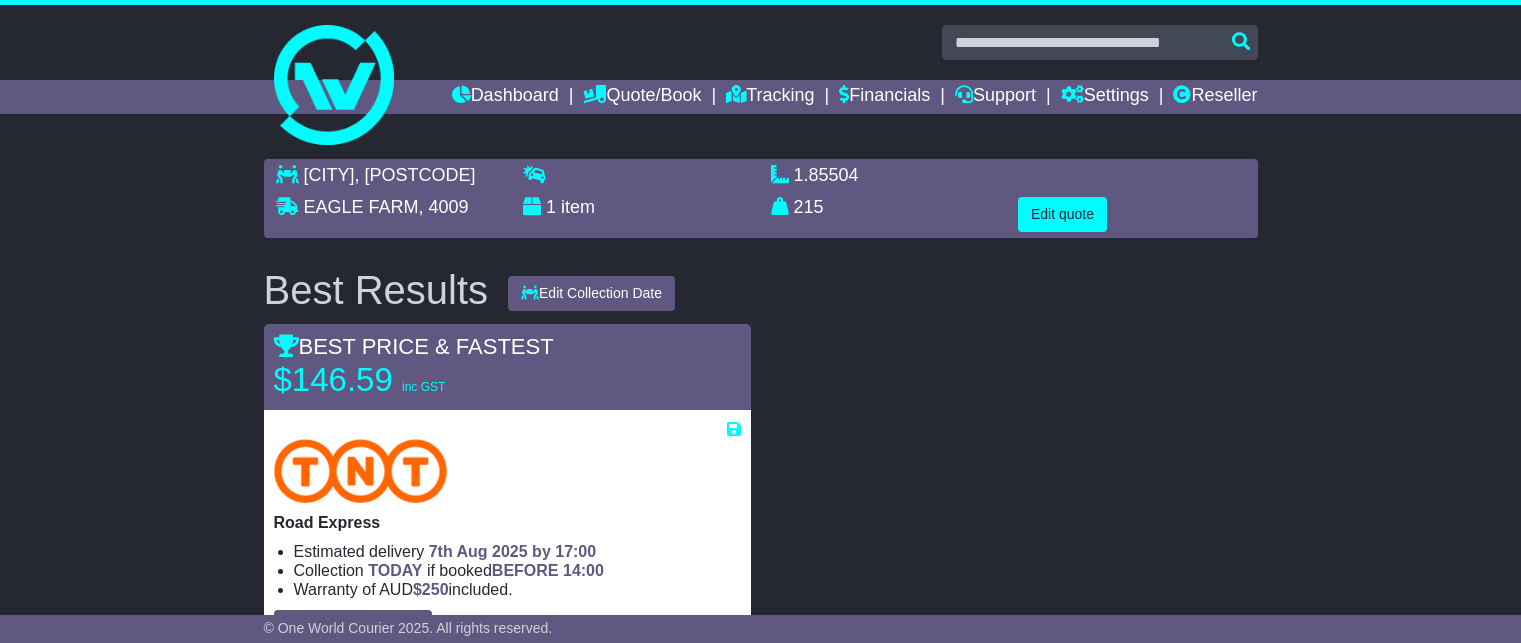 select on "****" 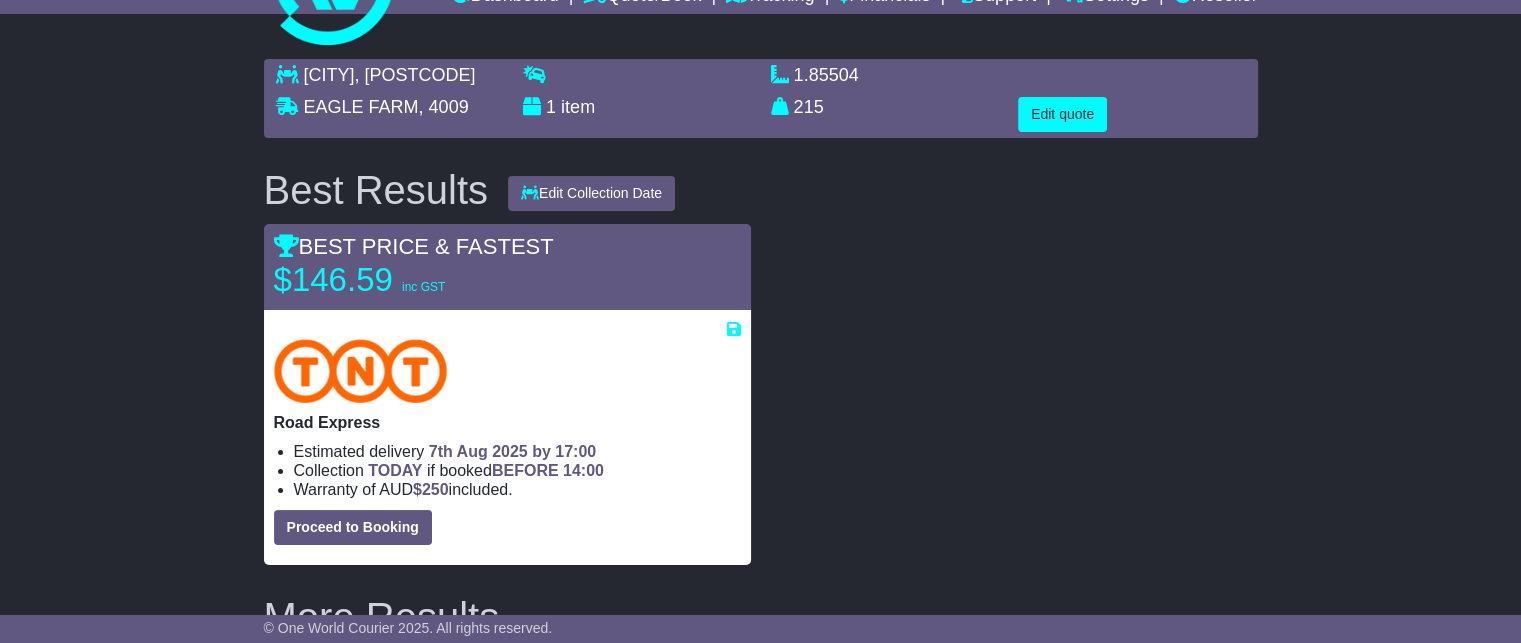 scroll, scrollTop: 0, scrollLeft: 0, axis: both 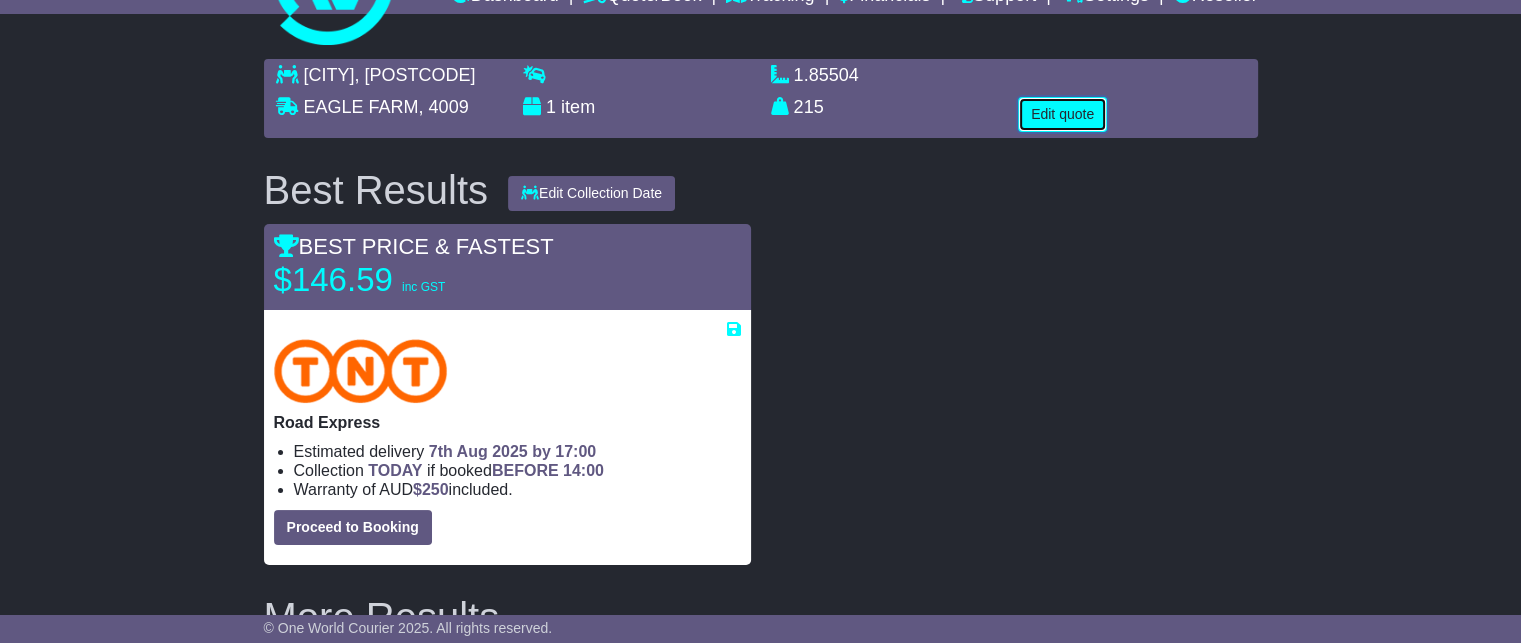 click on "Edit quote" at bounding box center [1062, 114] 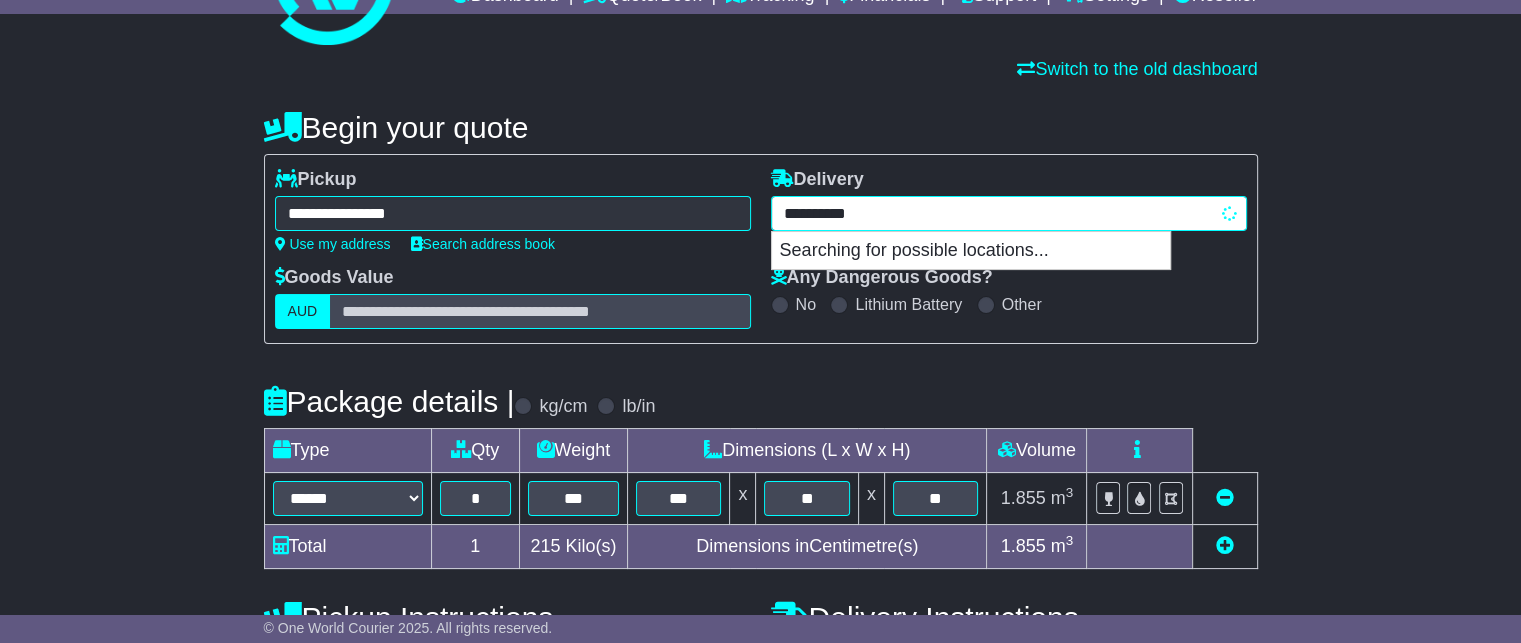 click on "**********" at bounding box center (1009, 213) 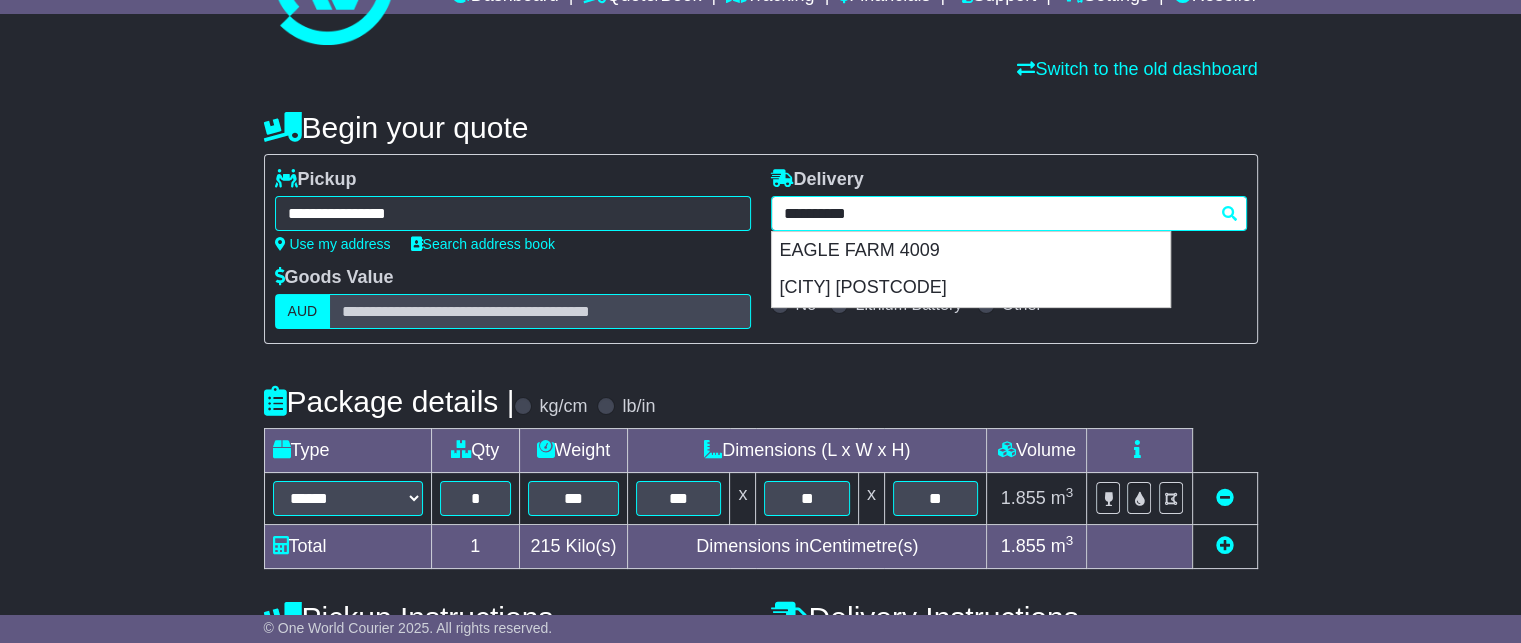 drag, startPoint x: 983, startPoint y: 212, endPoint x: 708, endPoint y: 207, distance: 275.04544 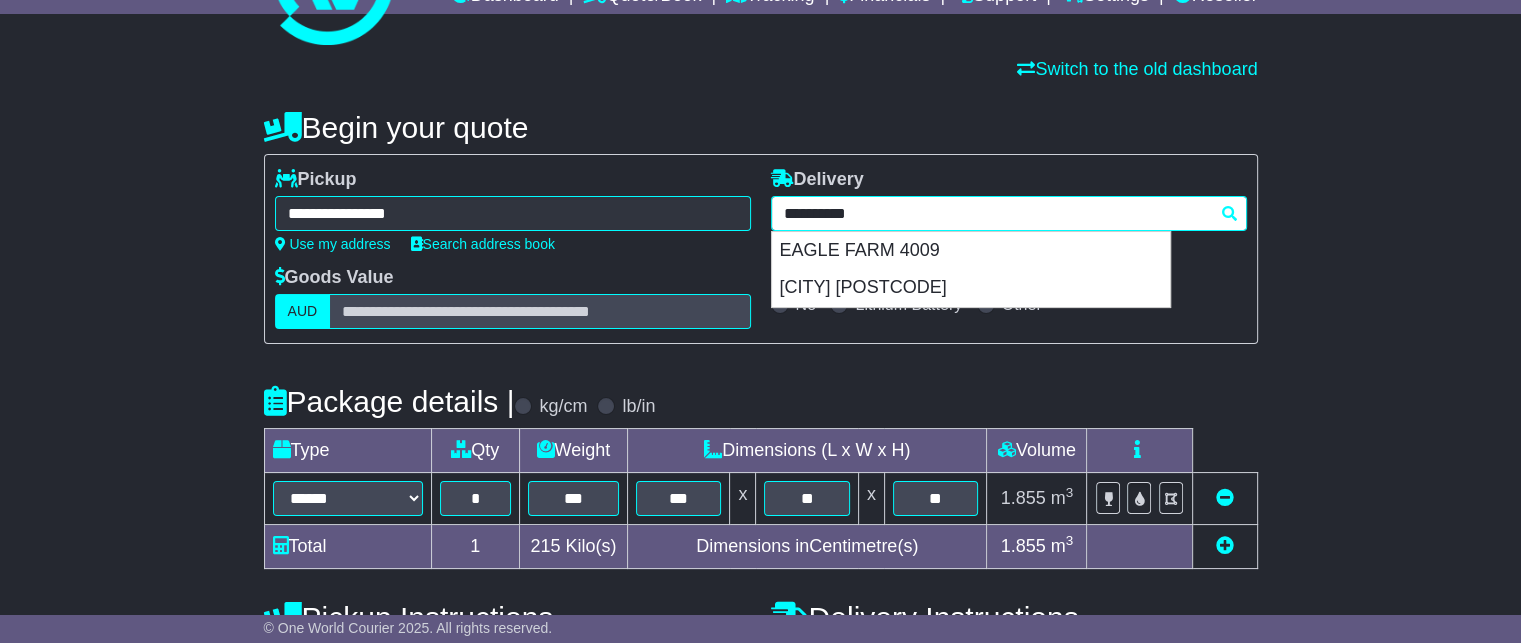 click on "**********" at bounding box center [761, 249] 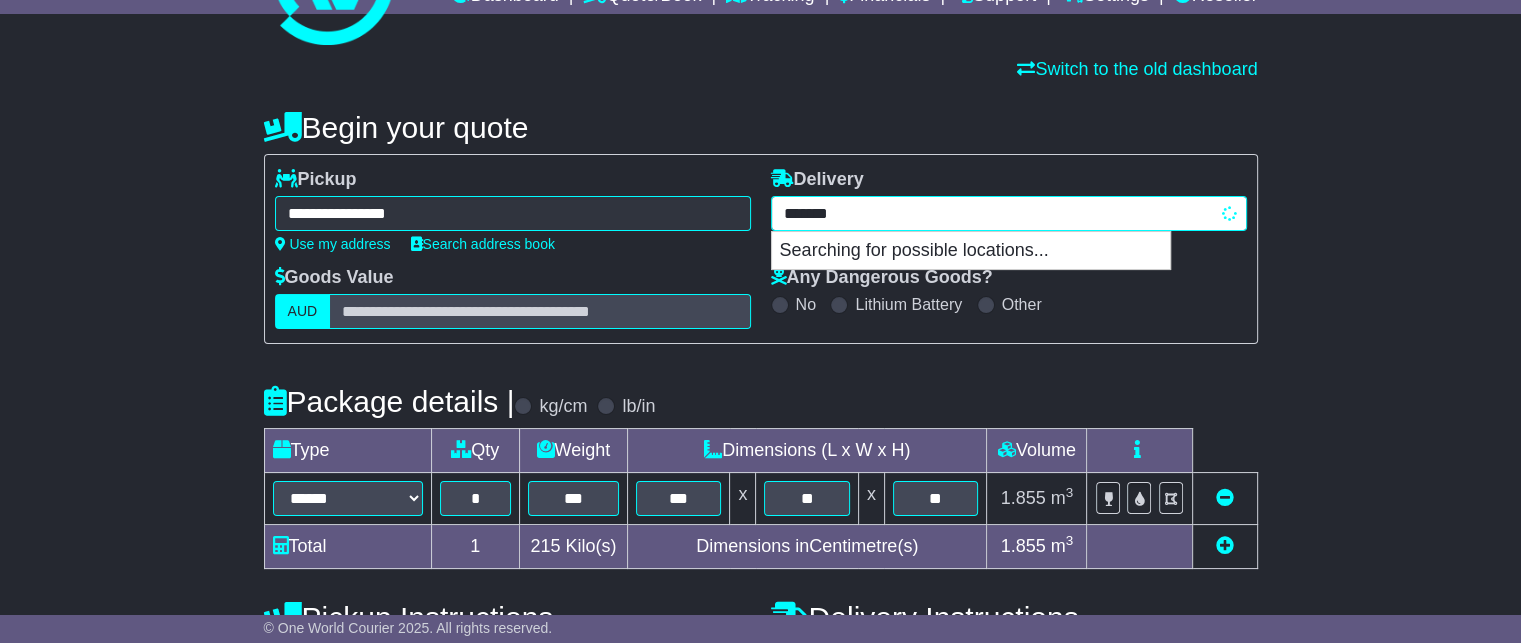 type on "********" 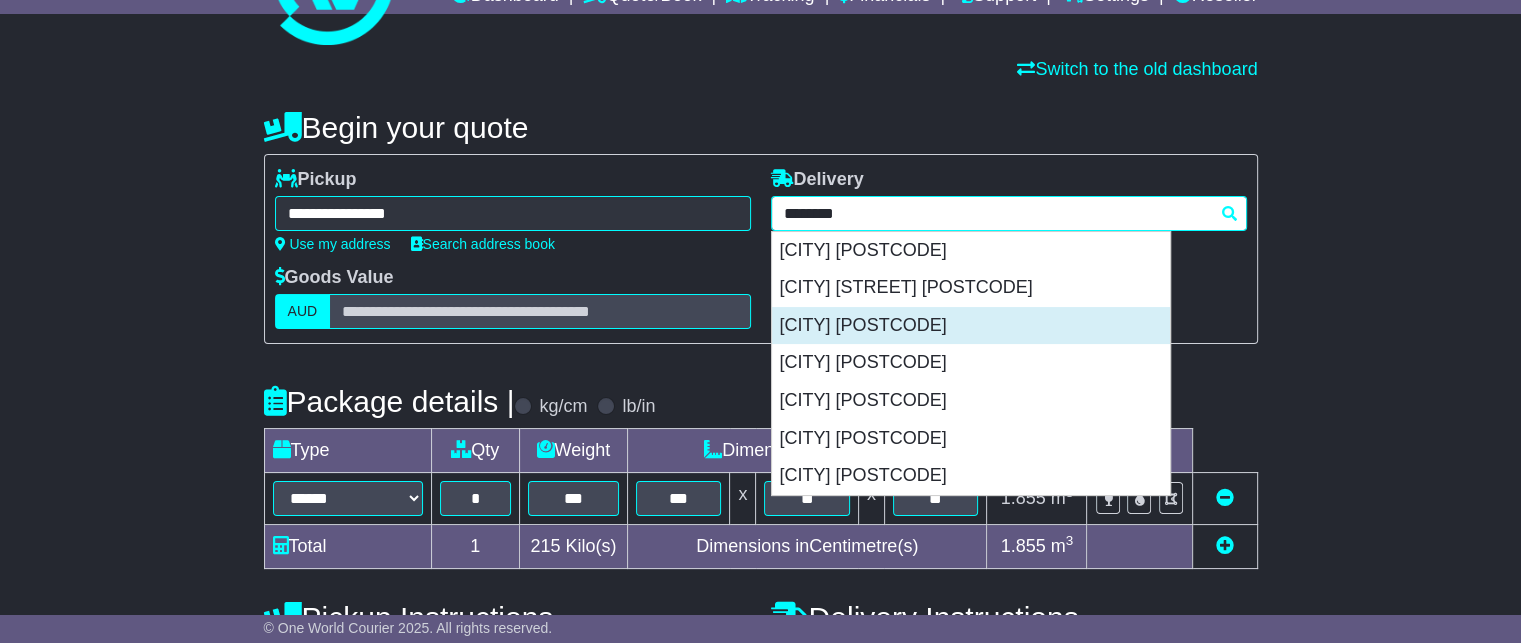 click on "BRISBANE AIRPORT 4008" at bounding box center [971, 326] 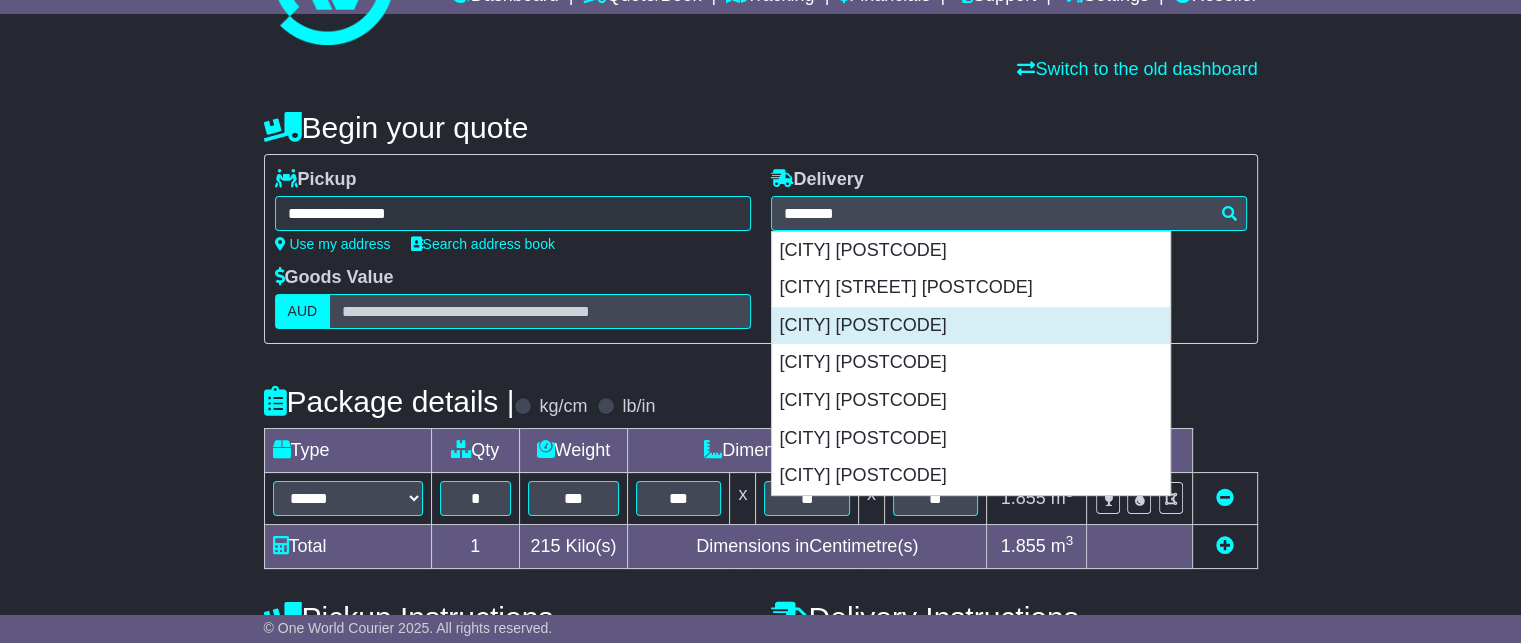 type on "**********" 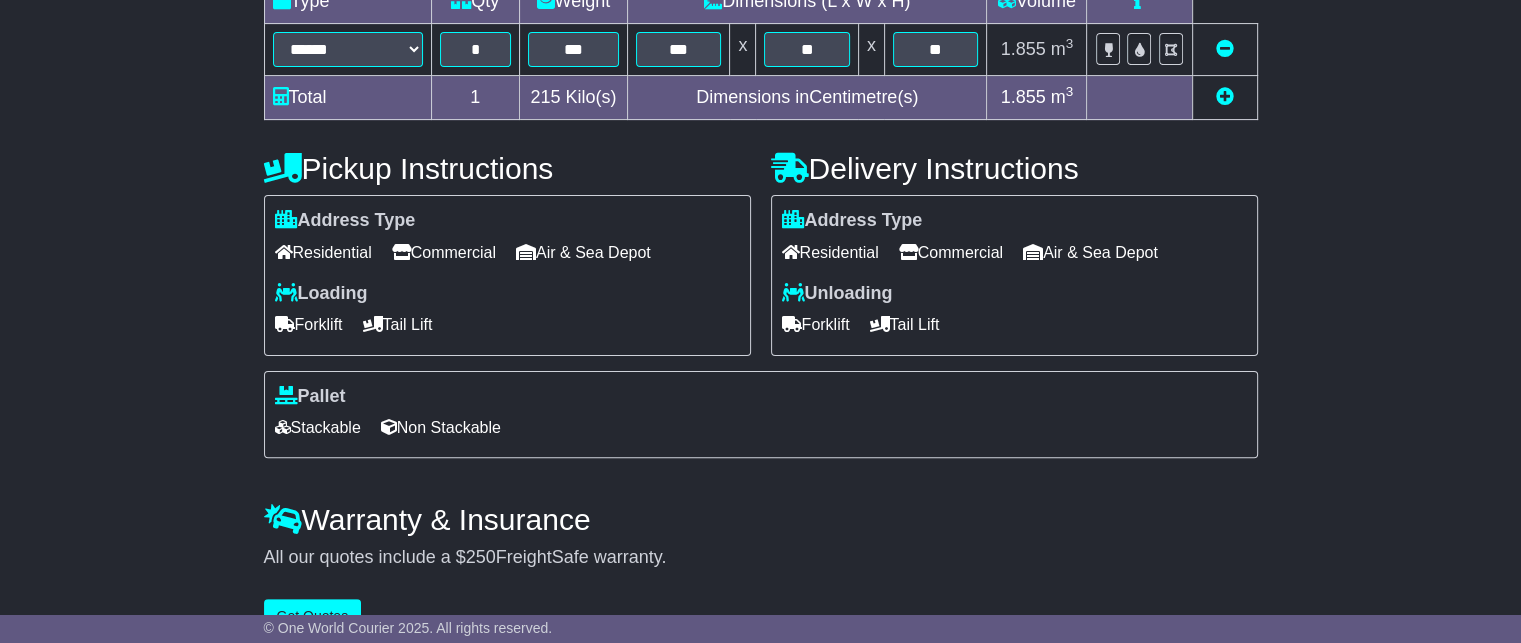 scroll, scrollTop: 592, scrollLeft: 0, axis: vertical 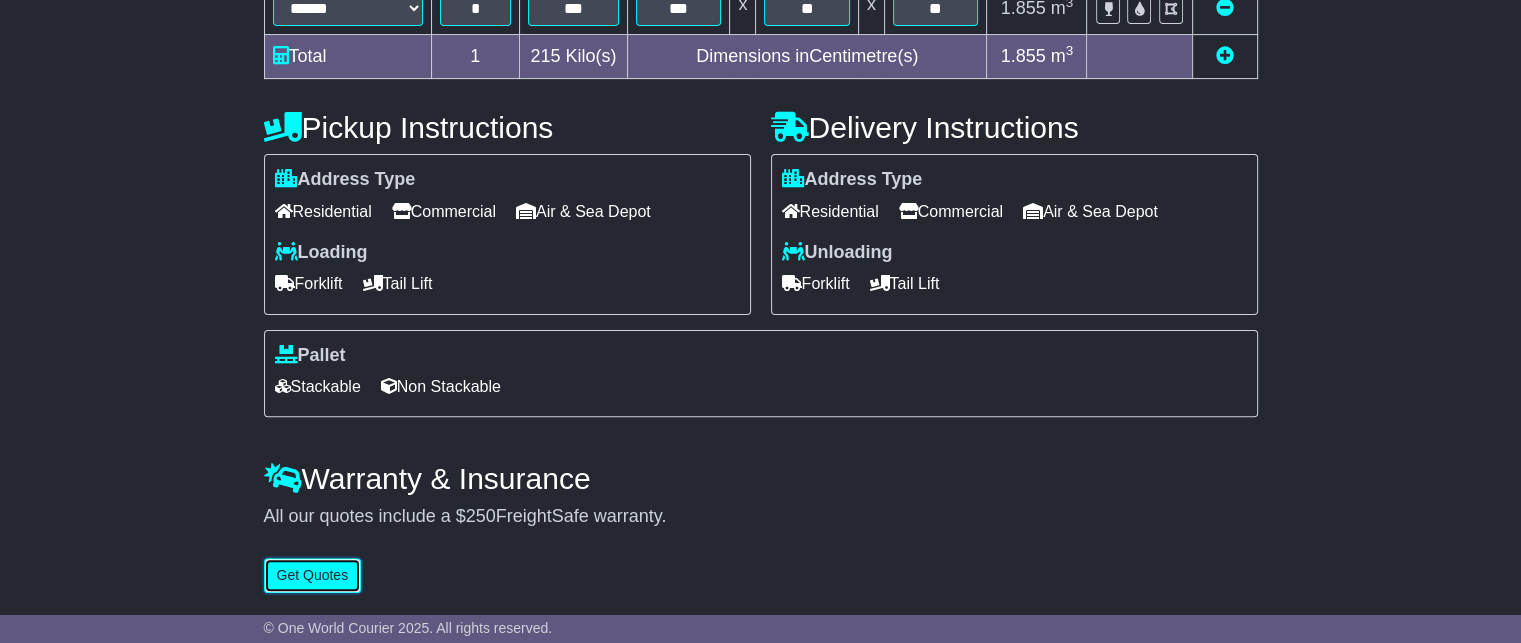 click on "Get Quotes" at bounding box center [313, 575] 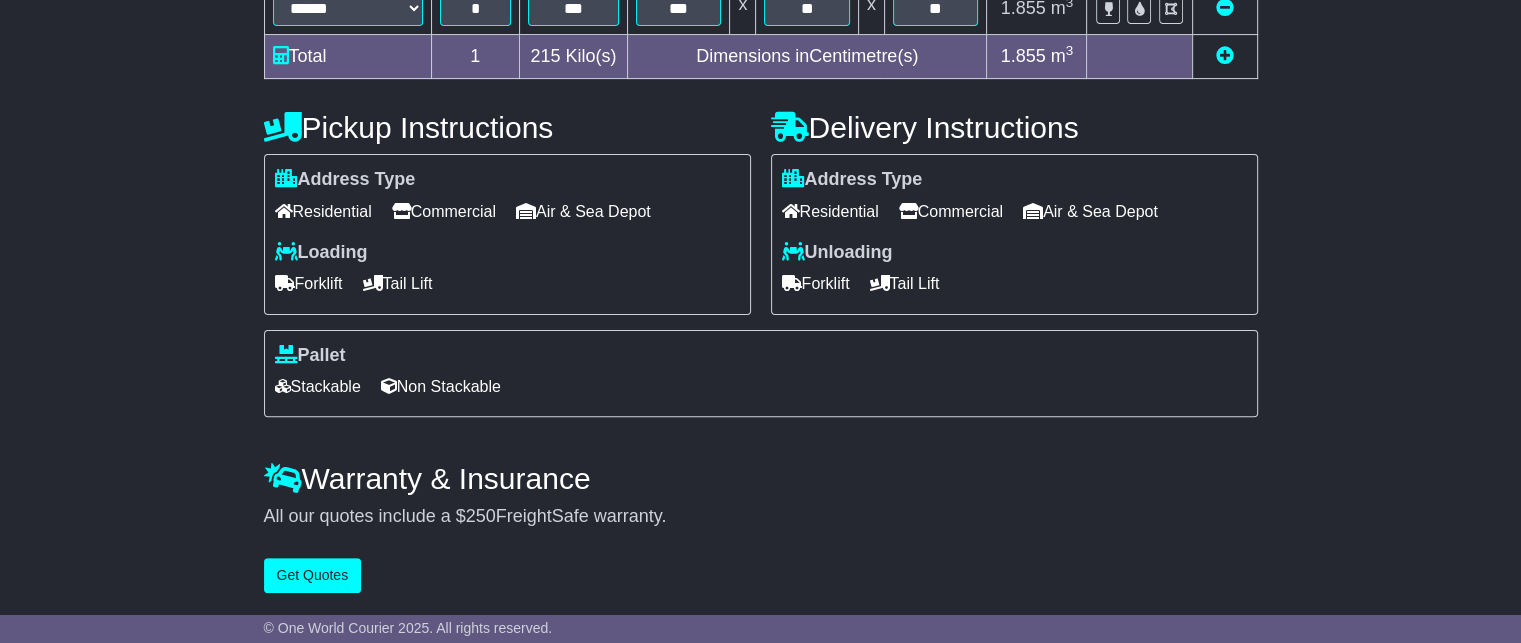 scroll, scrollTop: 0, scrollLeft: 0, axis: both 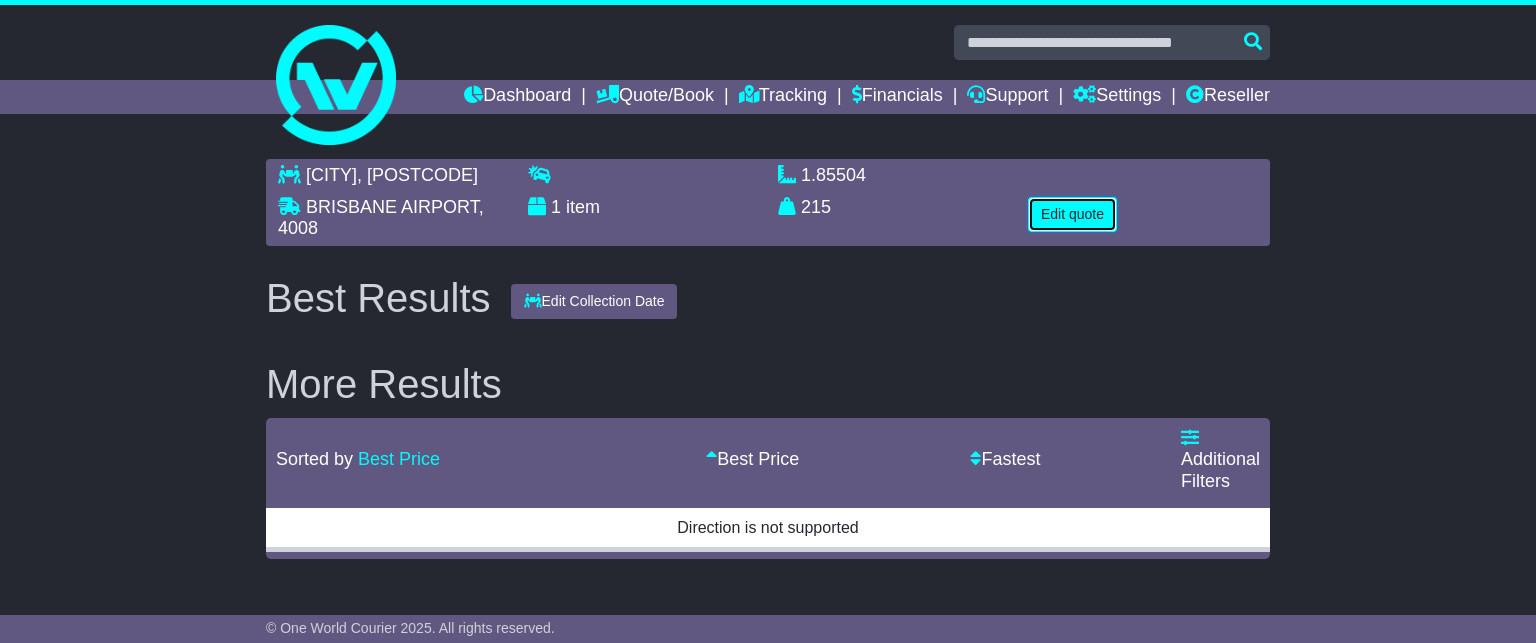 click on "Edit quote" at bounding box center (1072, 214) 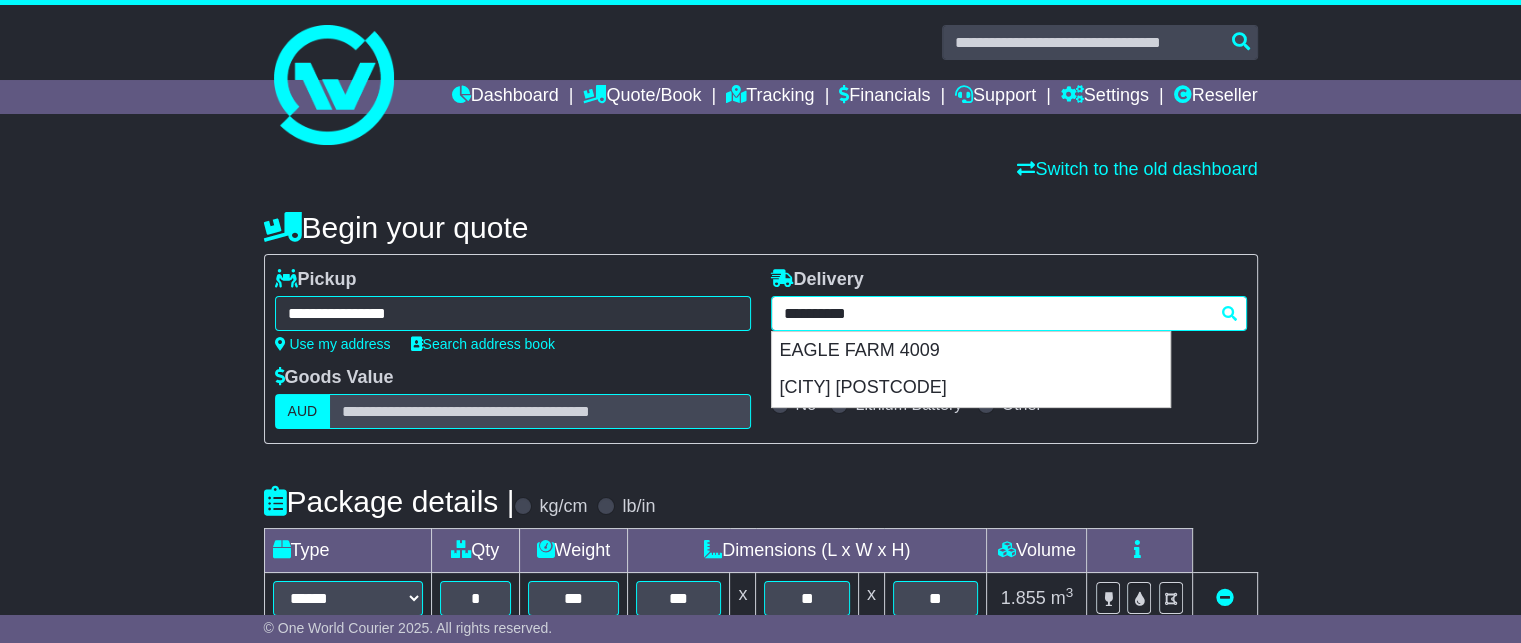 click on "**********" at bounding box center [1009, 313] 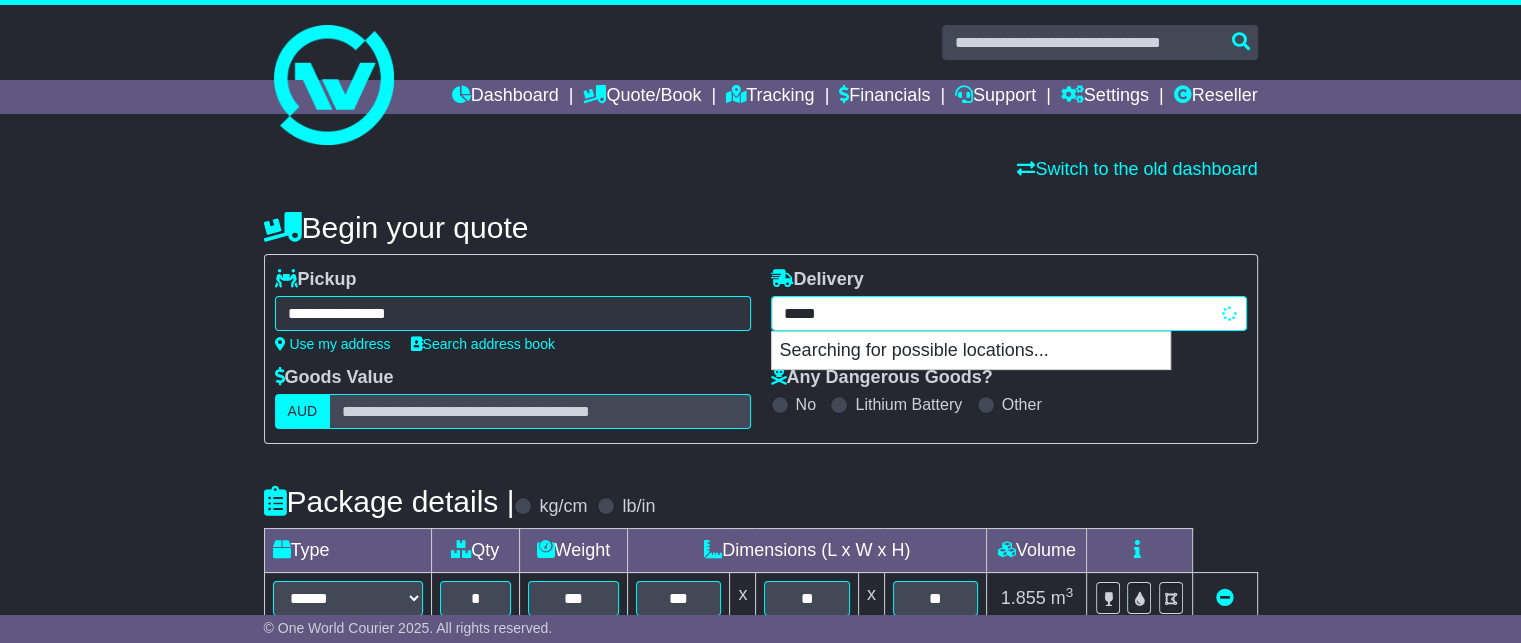type on "******" 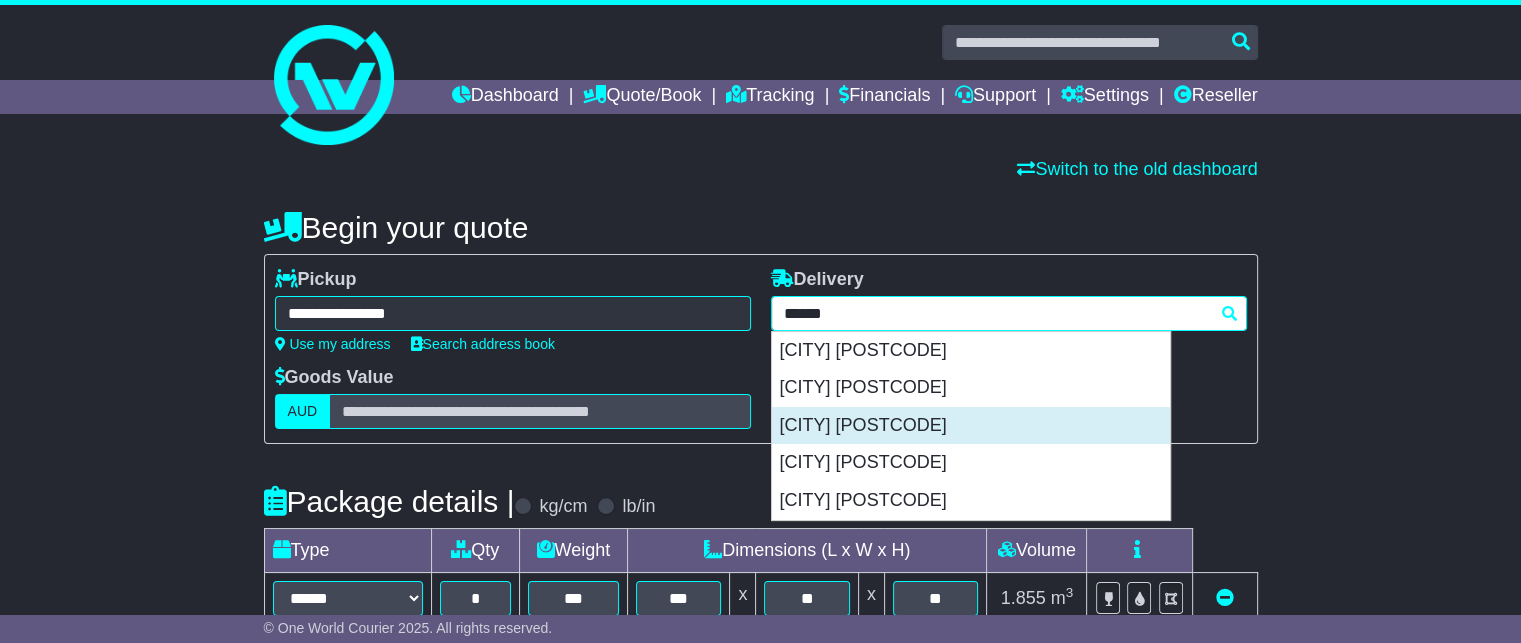click on "ARCHERFIELD 4108" at bounding box center (971, 426) 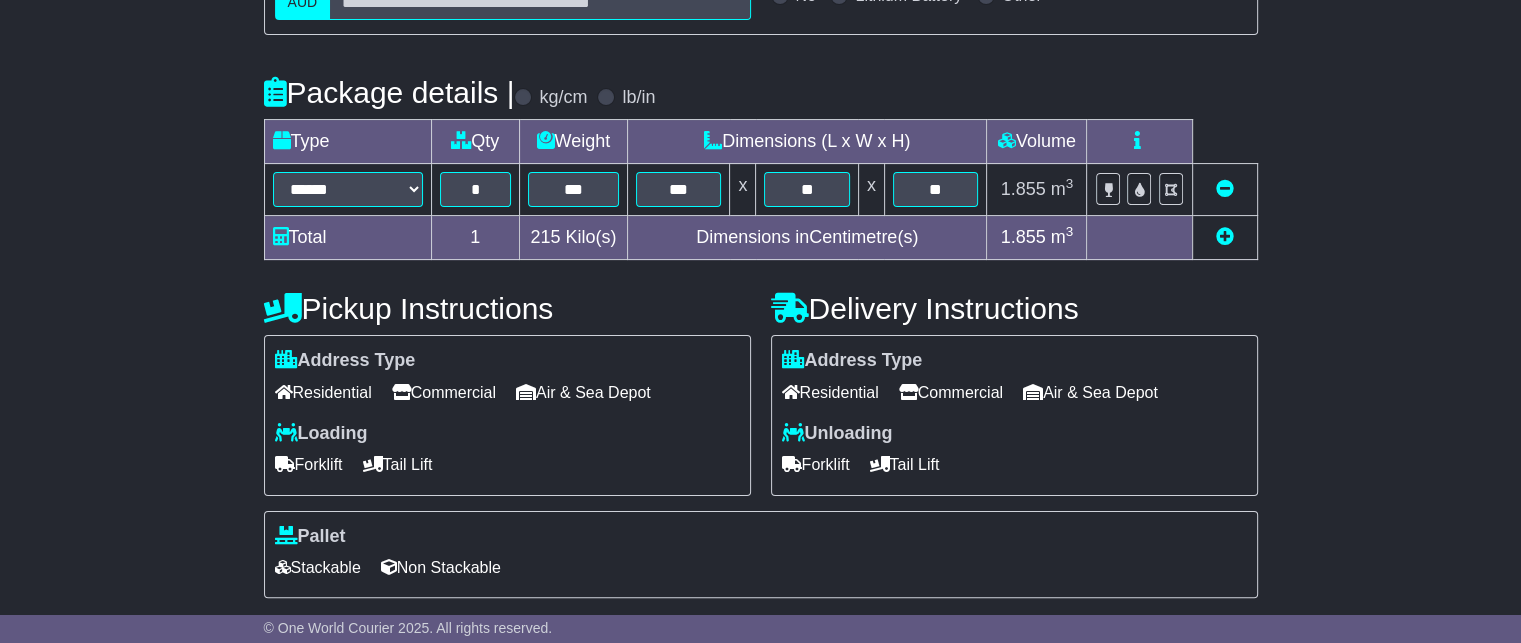 scroll, scrollTop: 592, scrollLeft: 0, axis: vertical 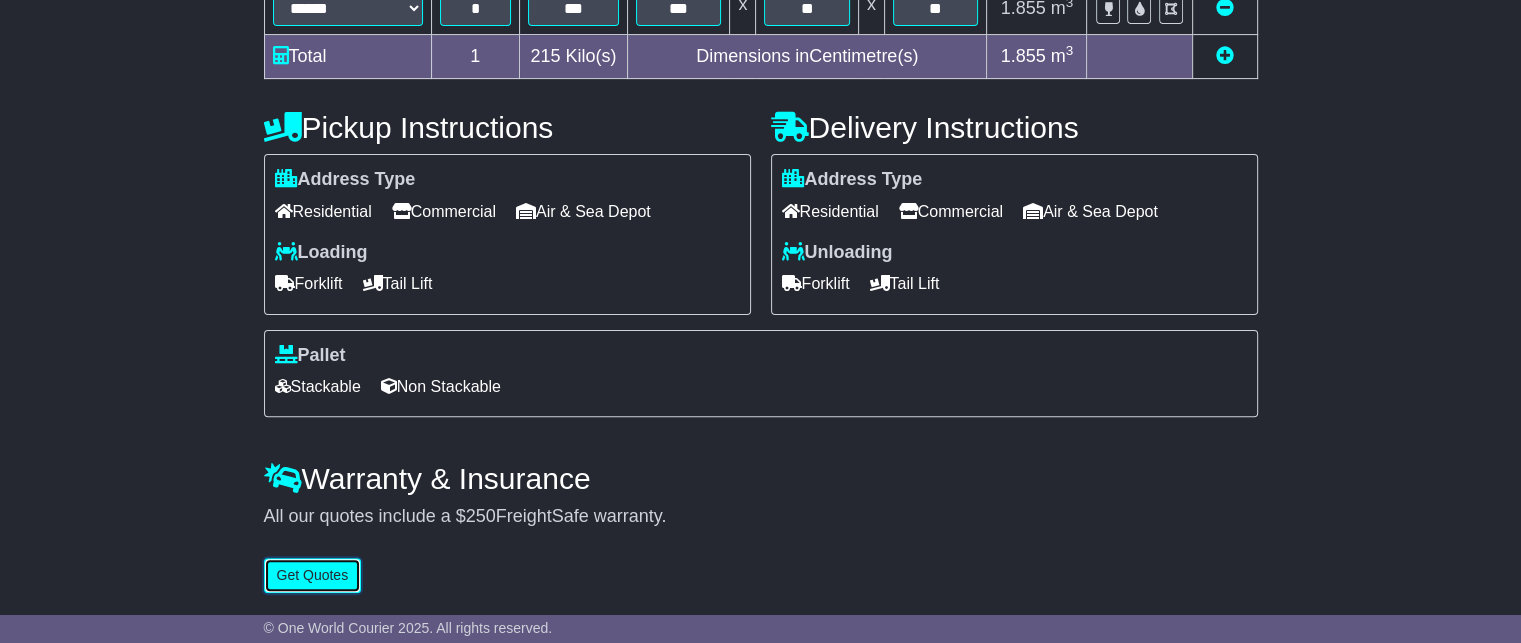 click on "Get Quotes" at bounding box center [313, 575] 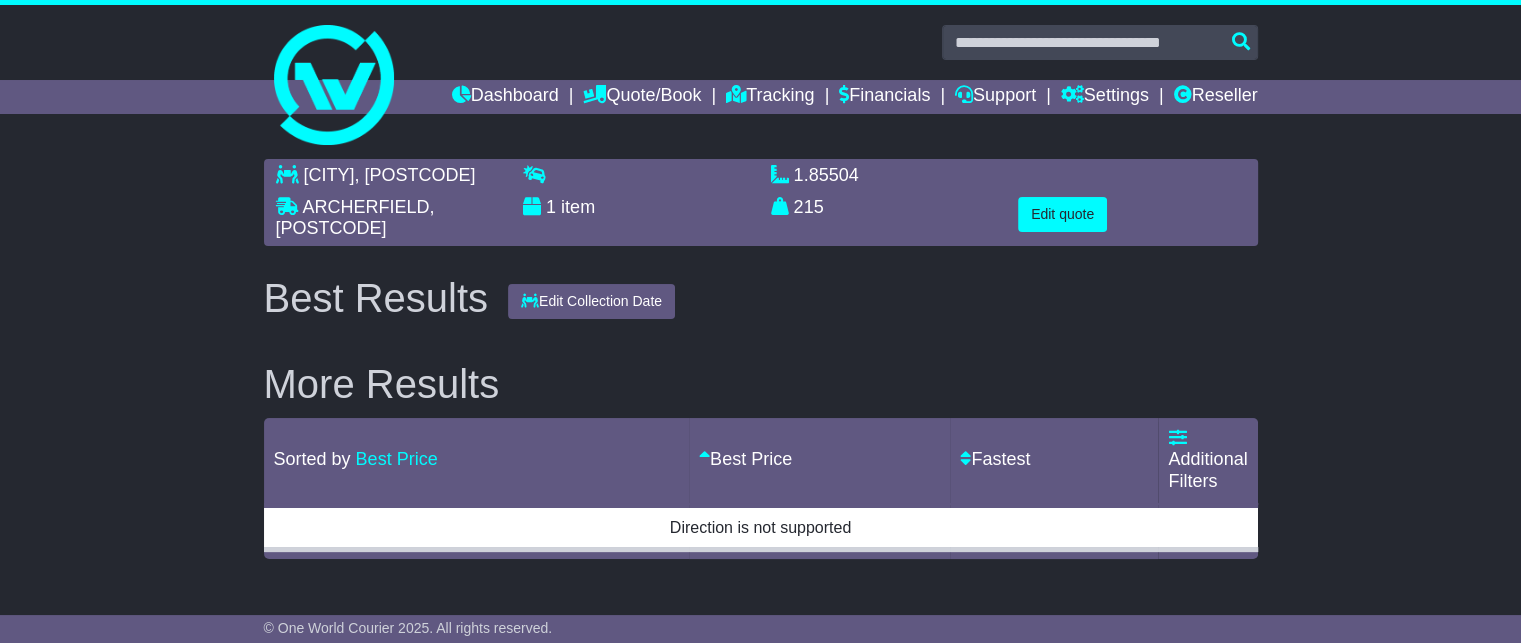 scroll, scrollTop: 0, scrollLeft: 0, axis: both 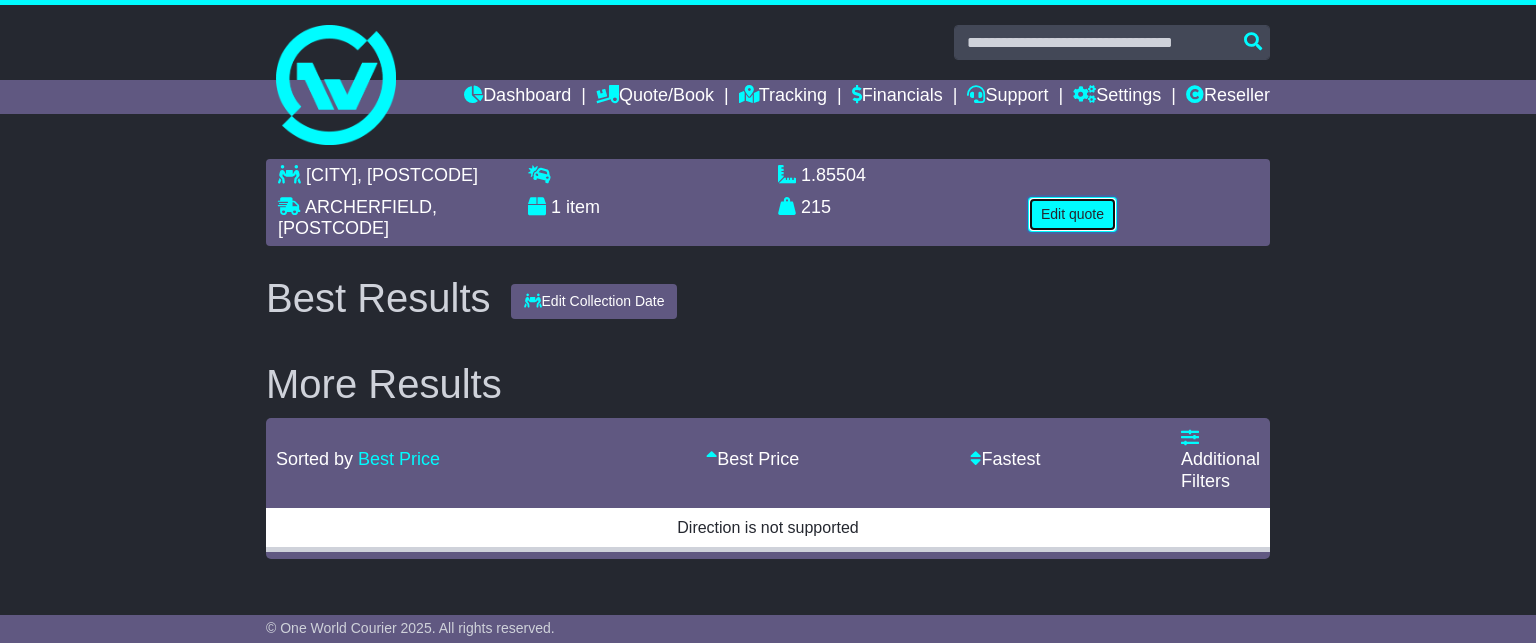 click on "Edit quote" at bounding box center [1072, 214] 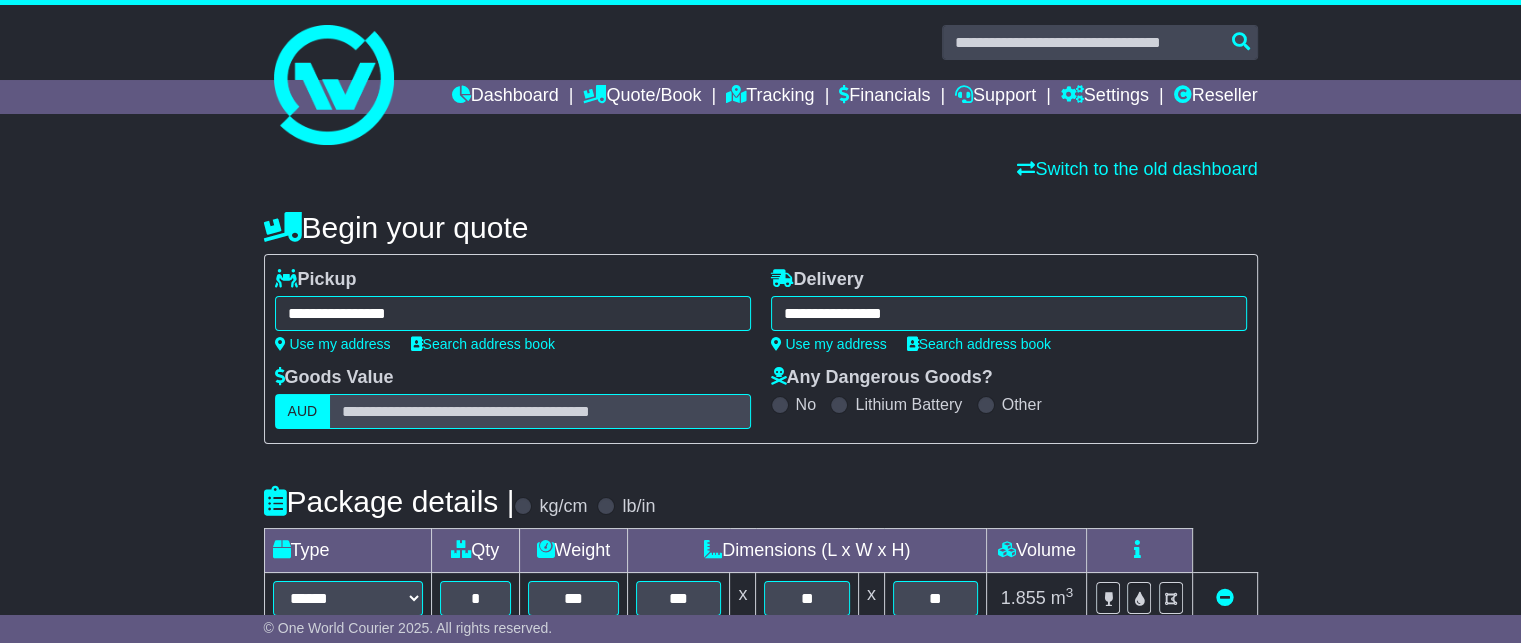 click on "**********" at bounding box center [1009, 313] 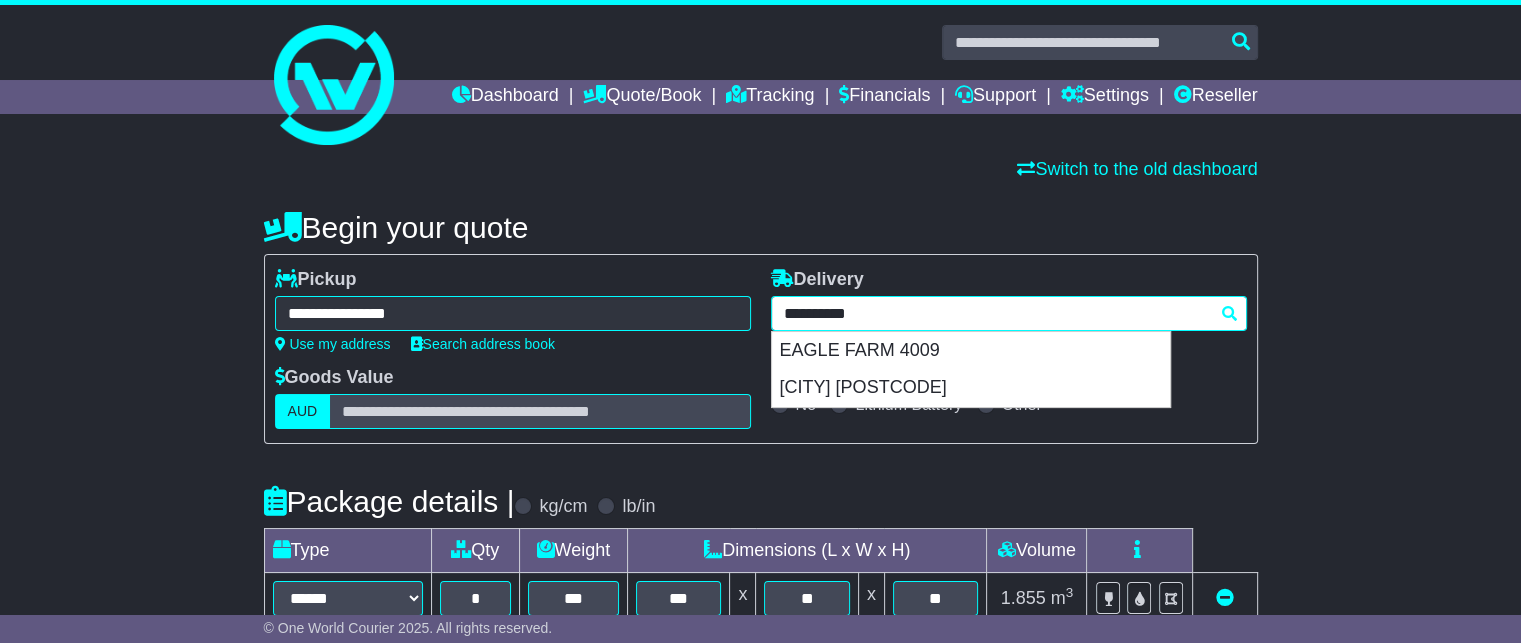 drag, startPoint x: 944, startPoint y: 301, endPoint x: 674, endPoint y: 319, distance: 270.59933 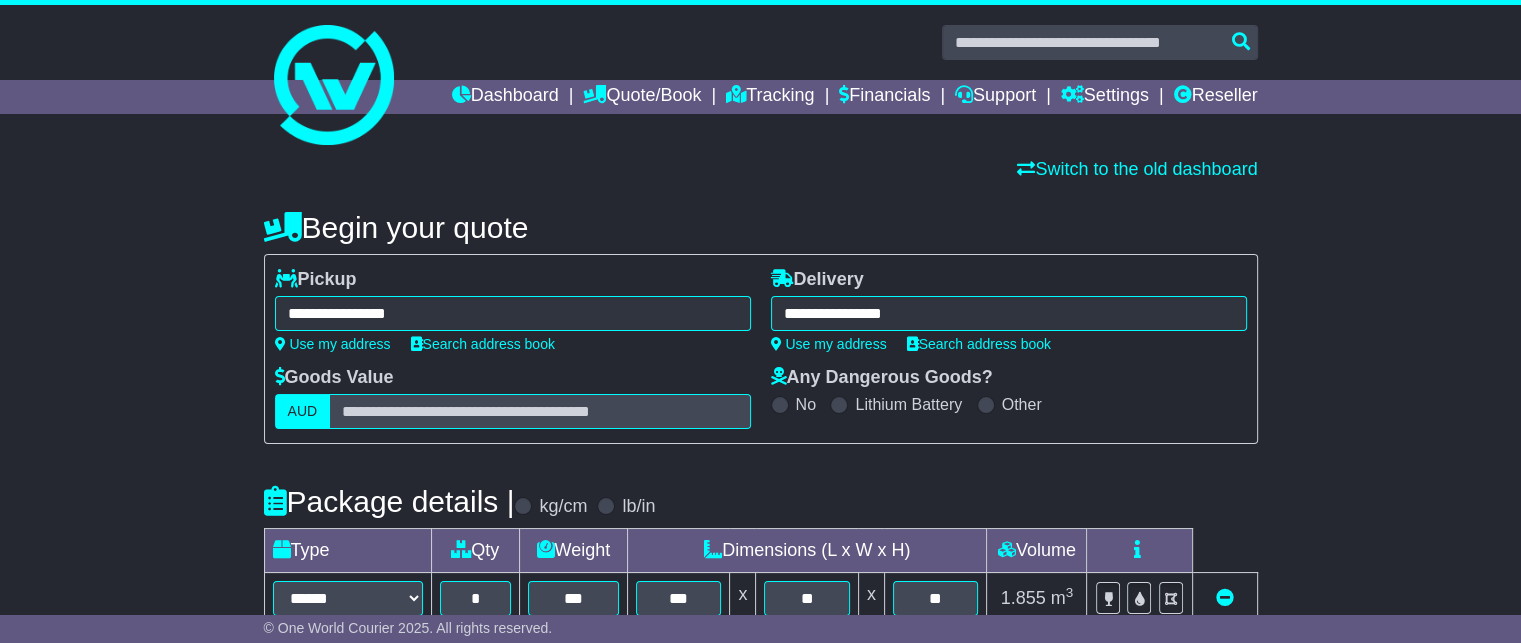 click on "Switch to the old dashboard" at bounding box center [761, 170] 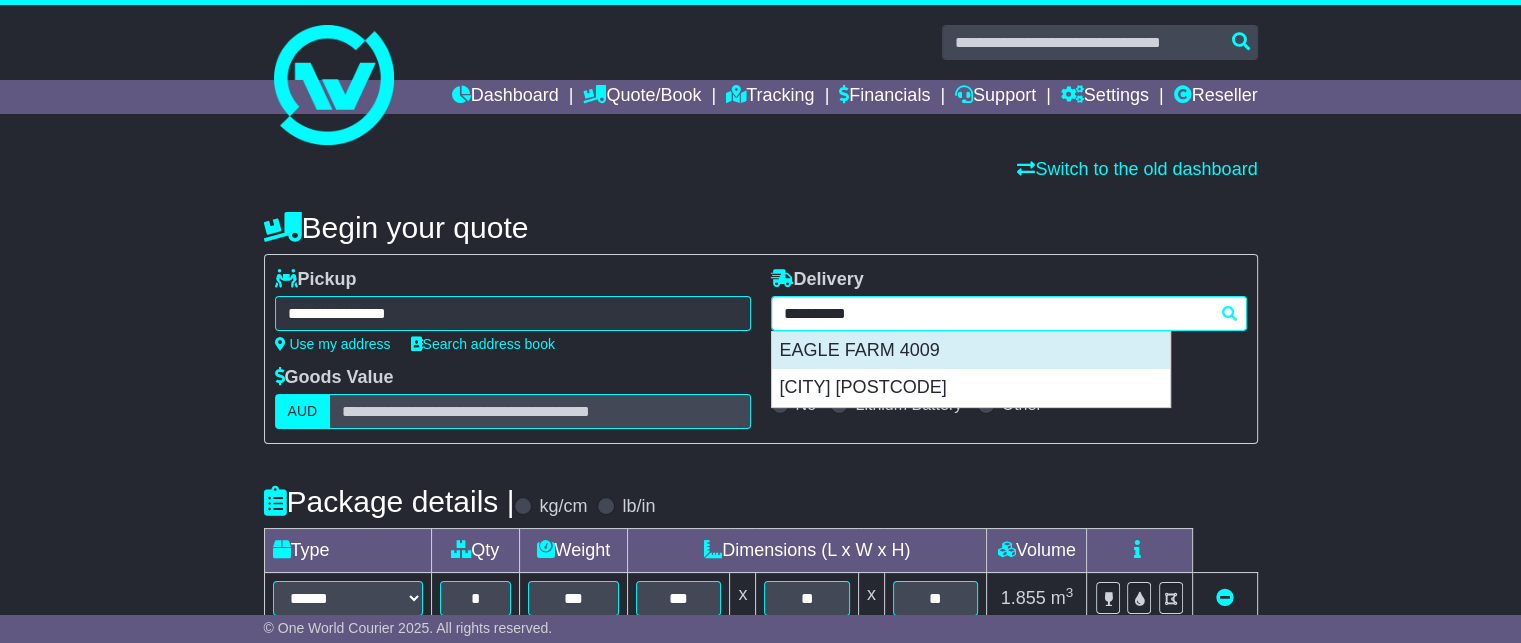 click on "EAGLE FARM 4009" at bounding box center [971, 351] 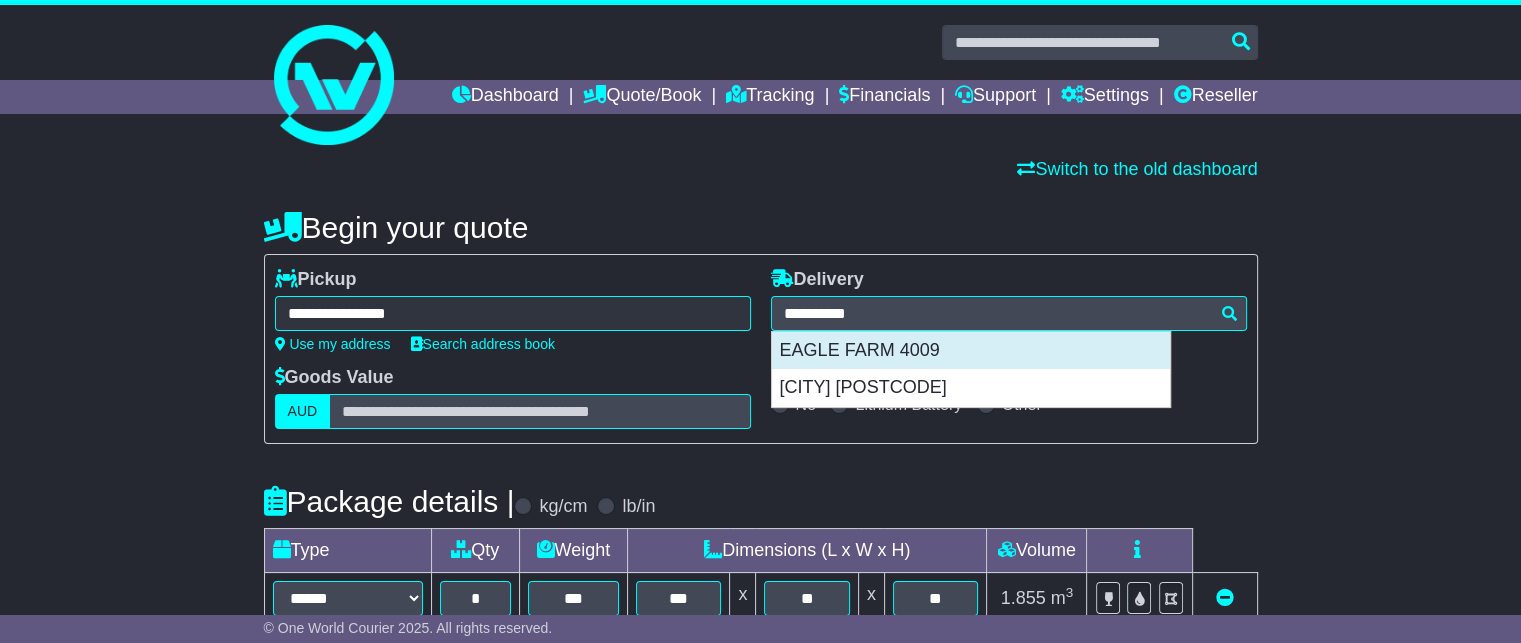type on "**********" 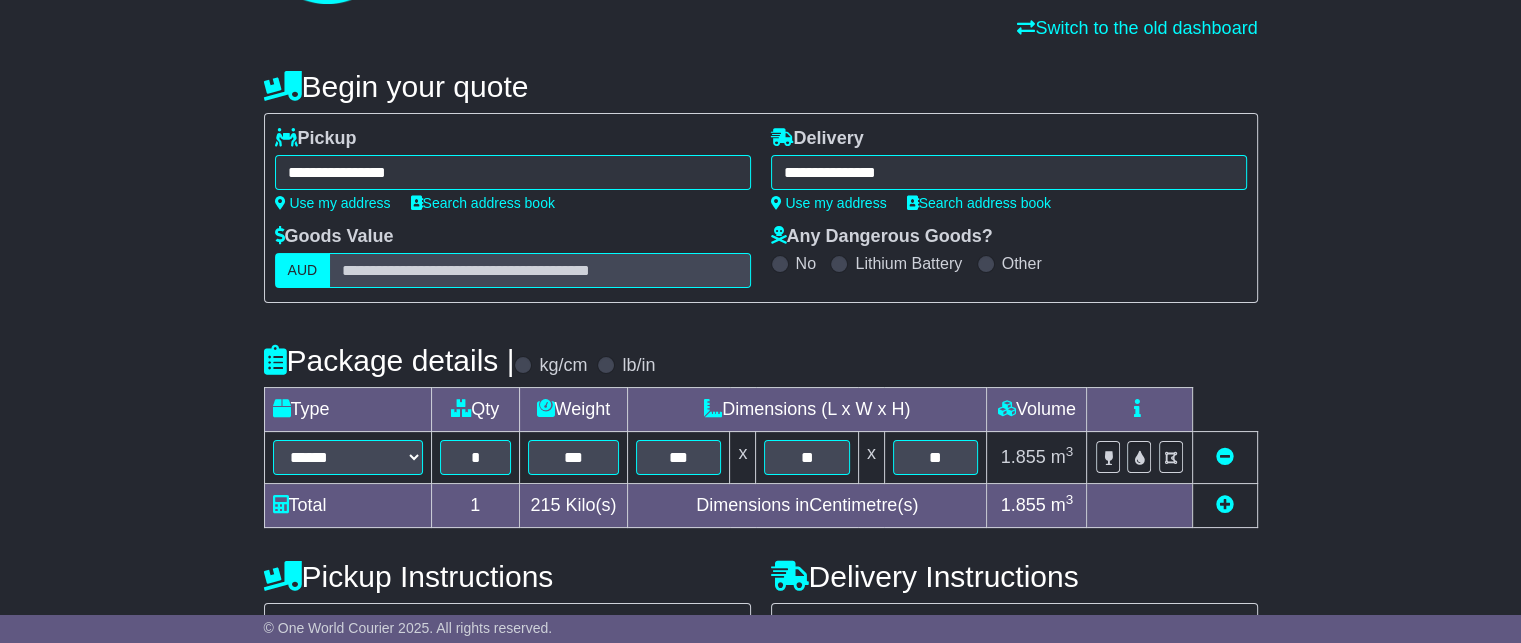 scroll, scrollTop: 592, scrollLeft: 0, axis: vertical 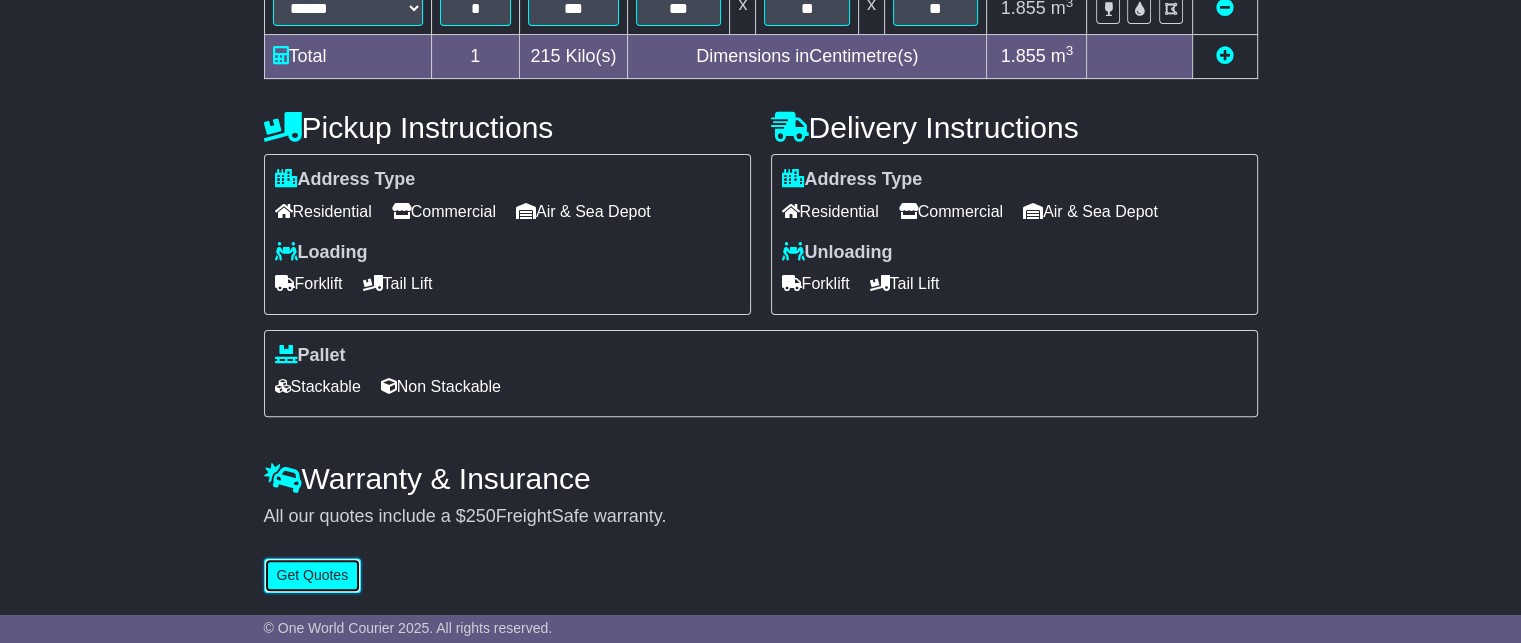 click on "Get Quotes" at bounding box center (313, 575) 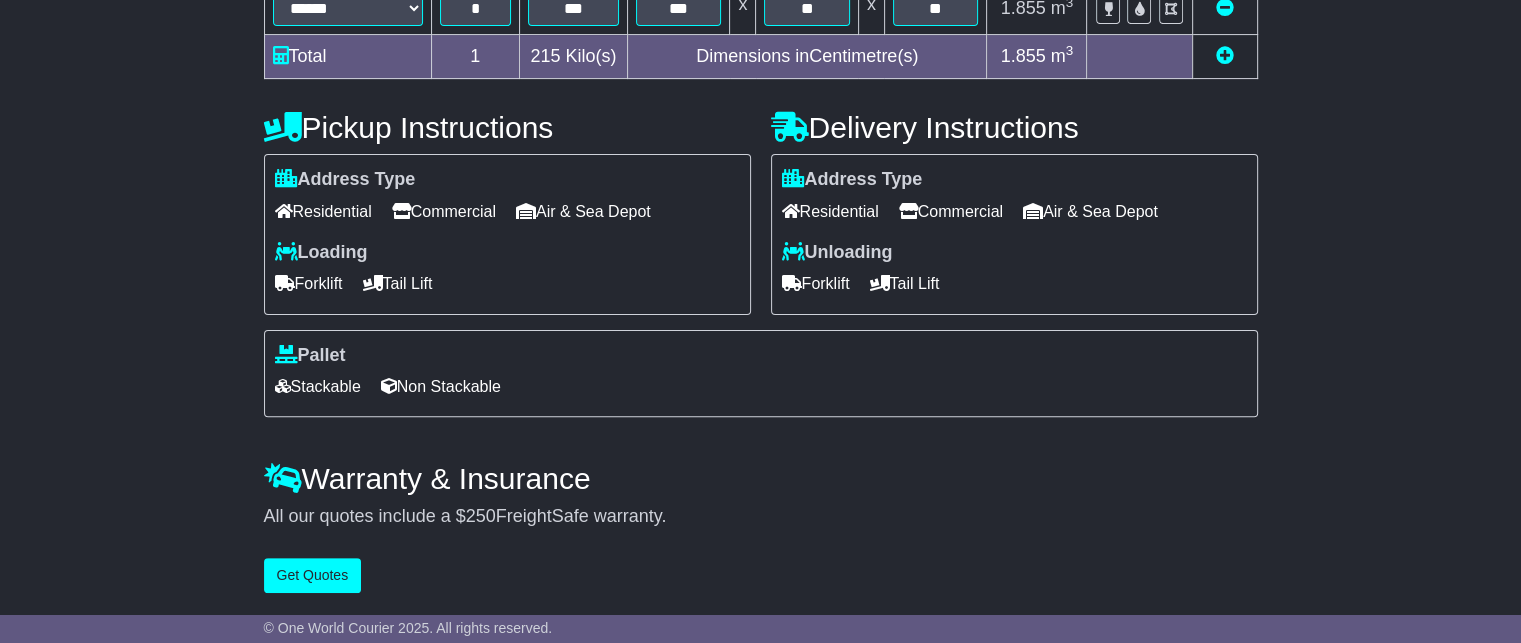 scroll, scrollTop: 0, scrollLeft: 0, axis: both 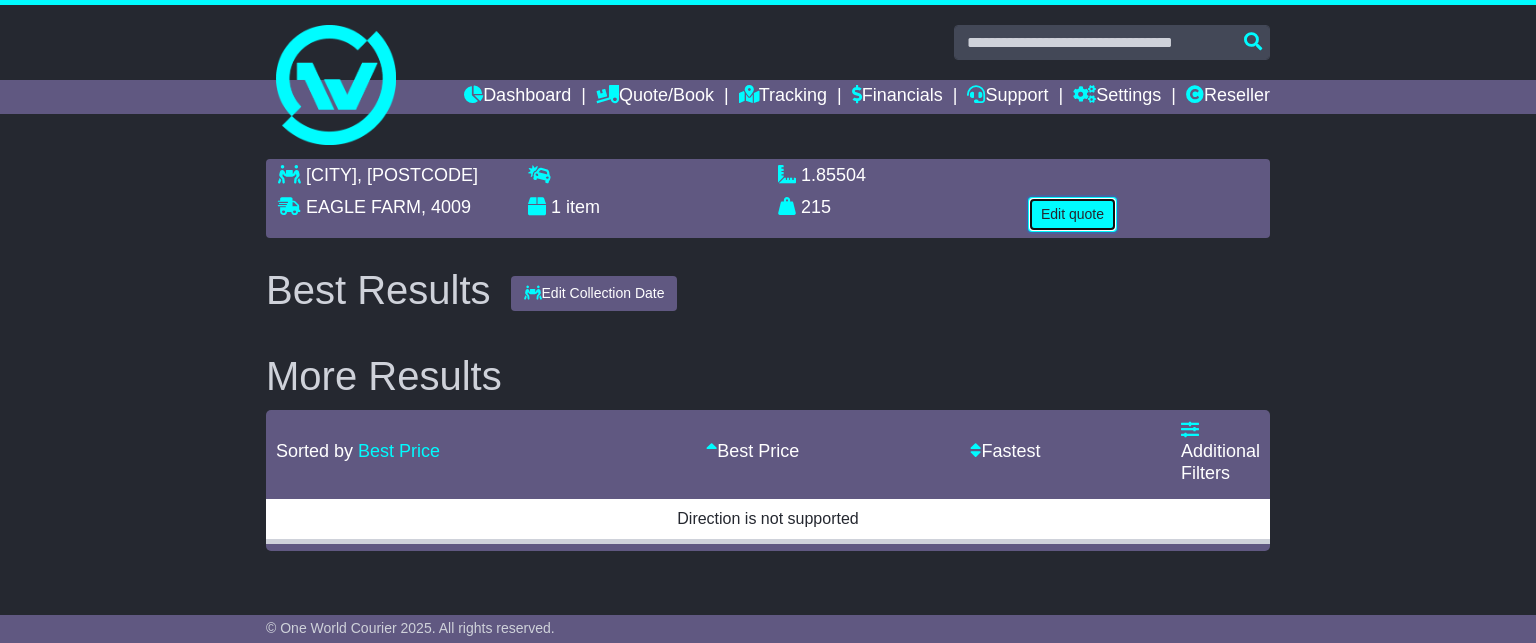 drag, startPoint x: 1112, startPoint y: 210, endPoint x: 1096, endPoint y: 211, distance: 16.03122 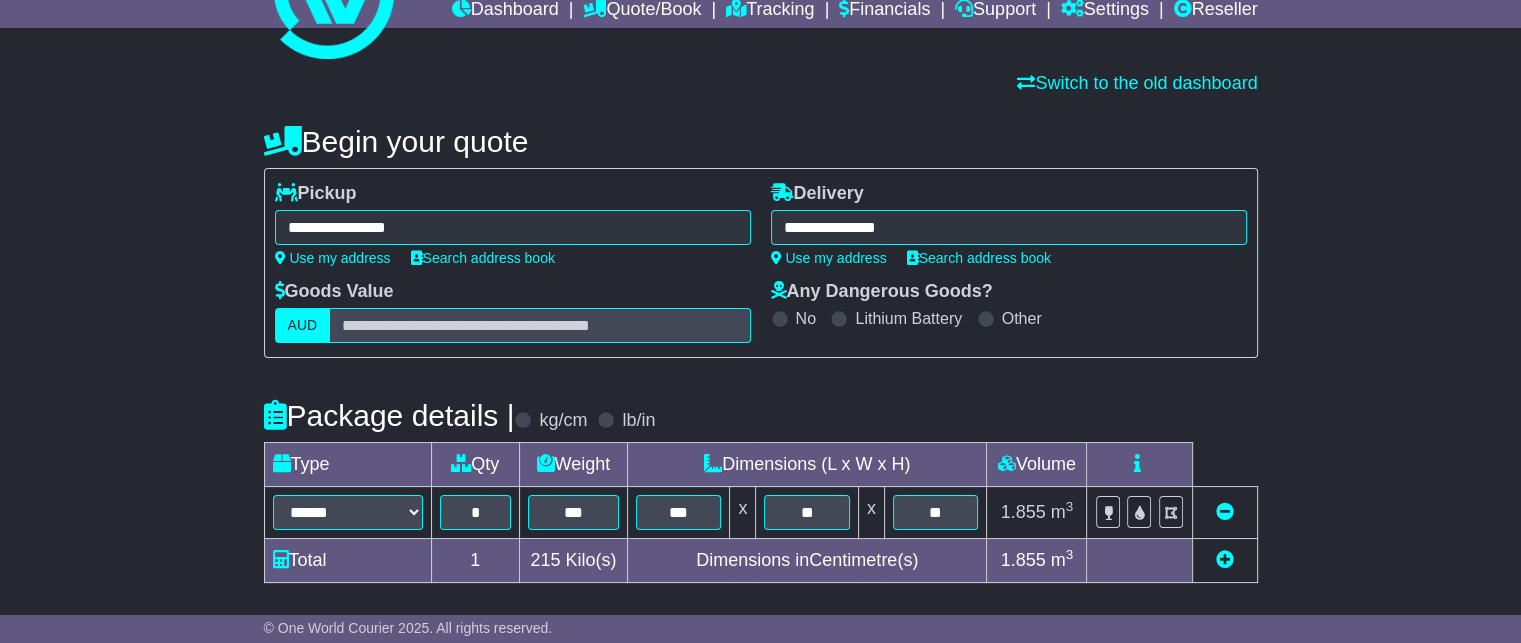 scroll, scrollTop: 0, scrollLeft: 0, axis: both 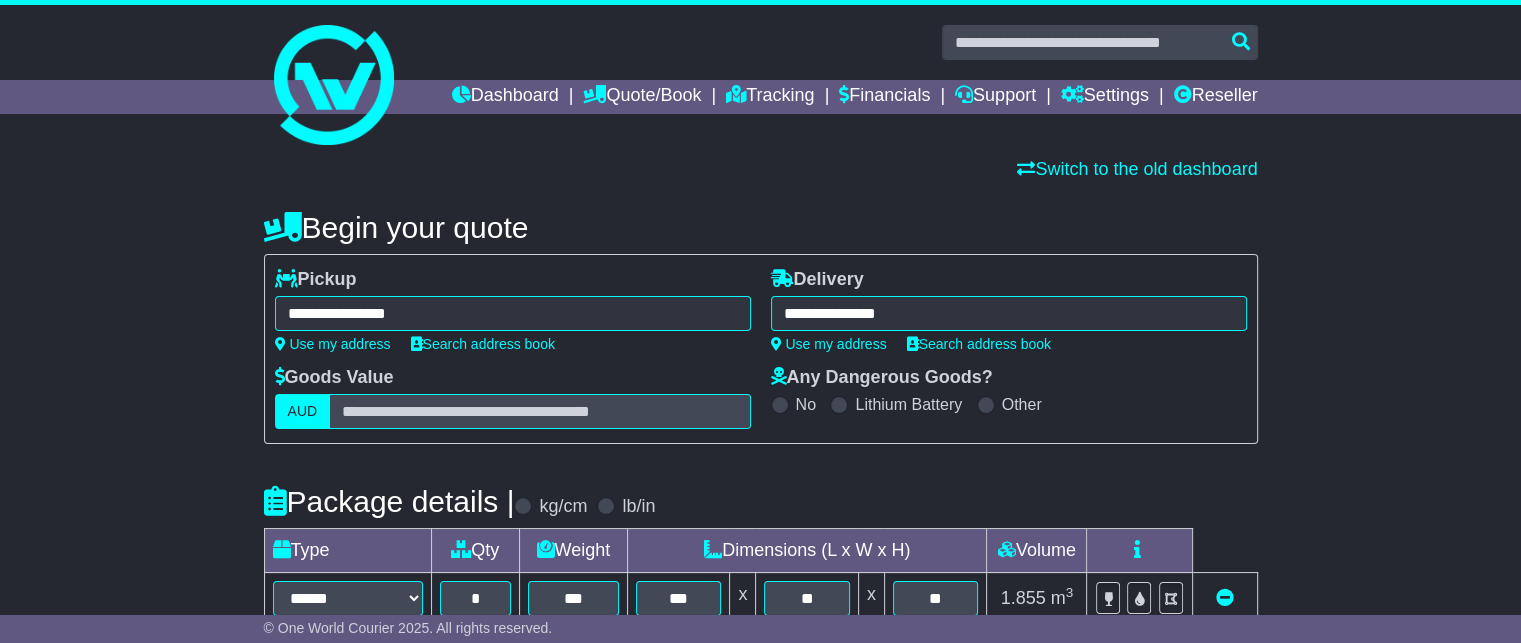 drag, startPoint x: 912, startPoint y: 301, endPoint x: 928, endPoint y: 303, distance: 16.124516 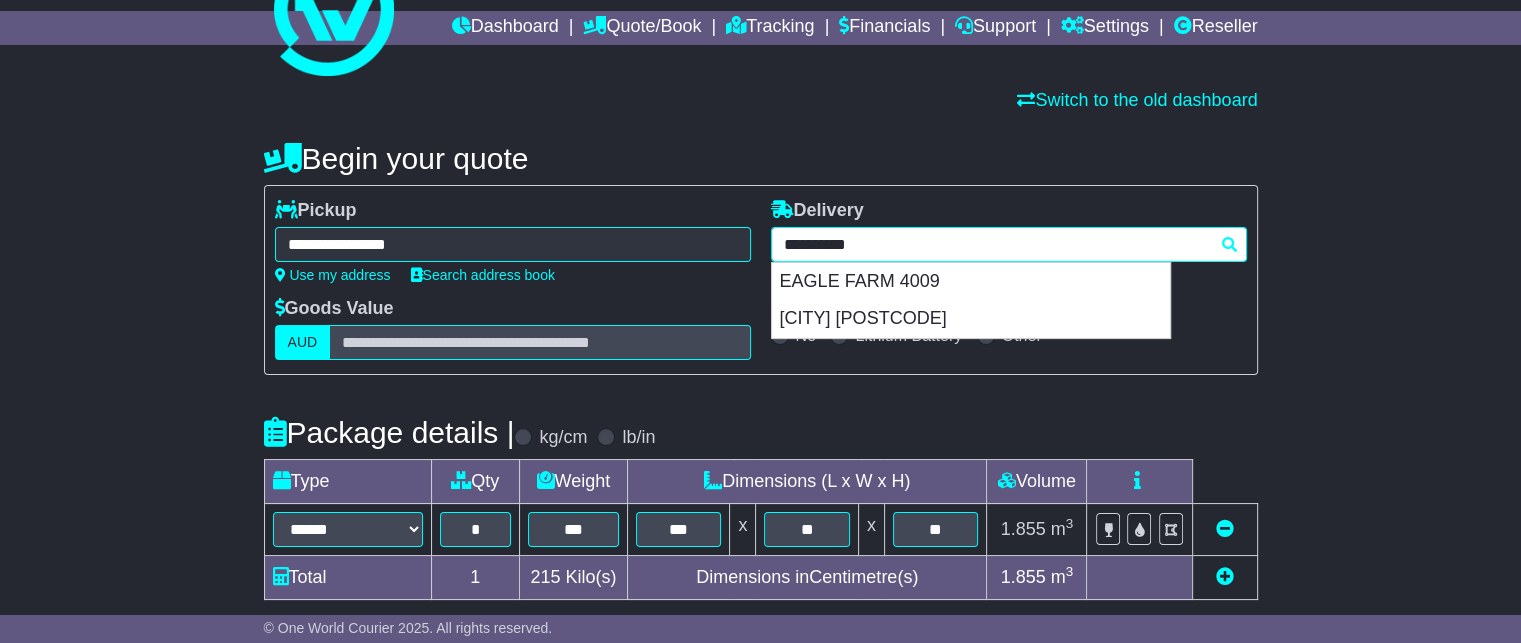 scroll, scrollTop: 0, scrollLeft: 0, axis: both 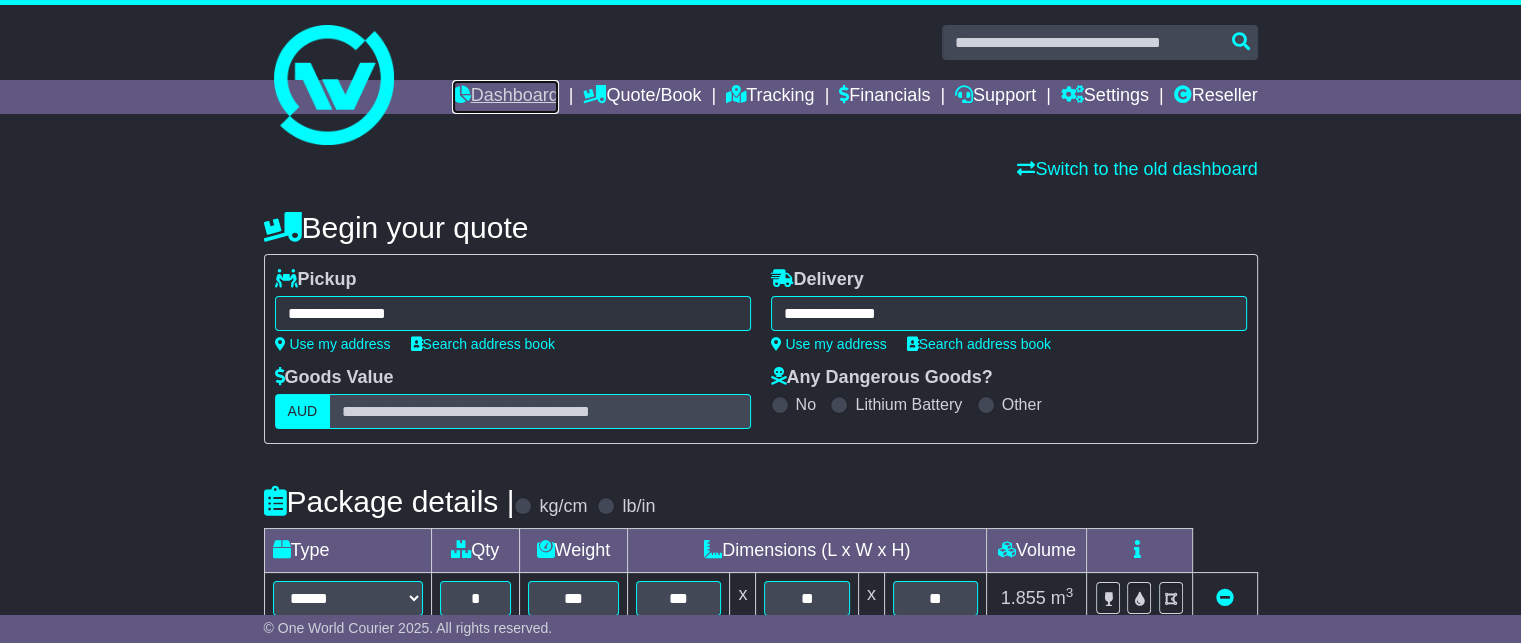 click on "Dashboard" at bounding box center (505, 97) 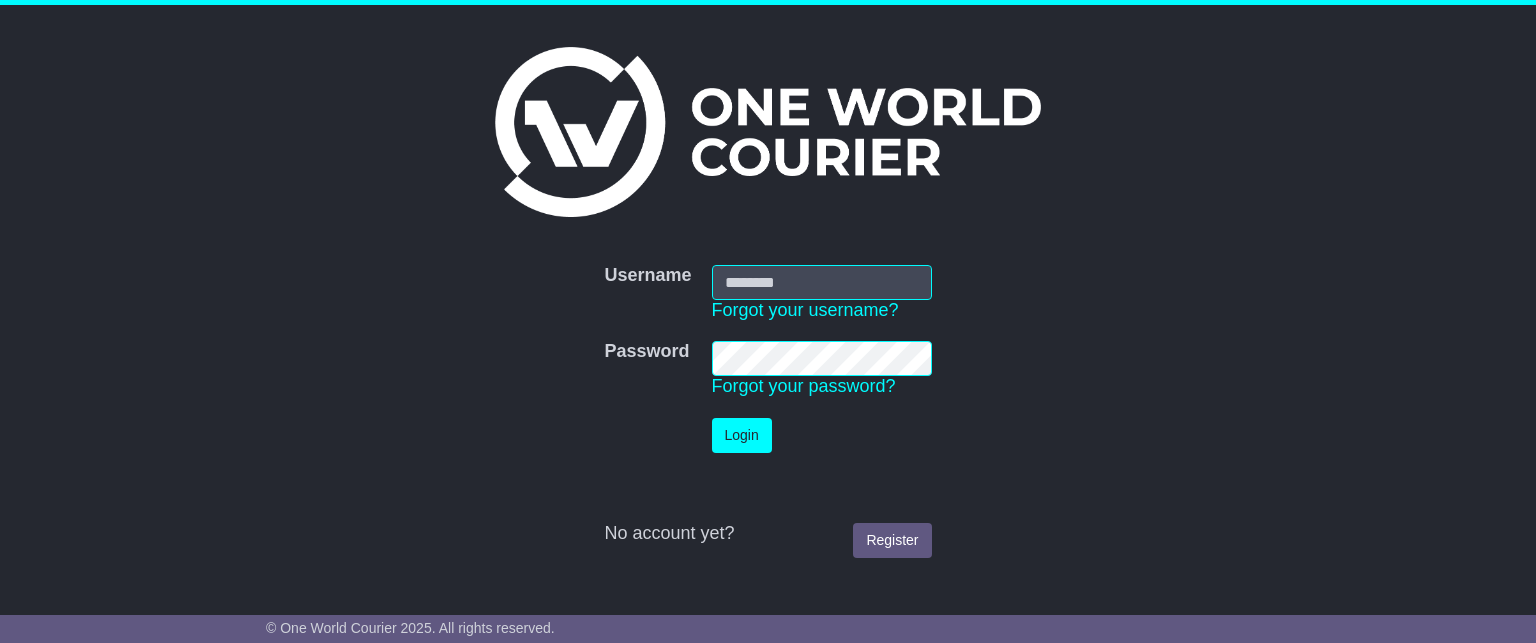 scroll, scrollTop: 0, scrollLeft: 0, axis: both 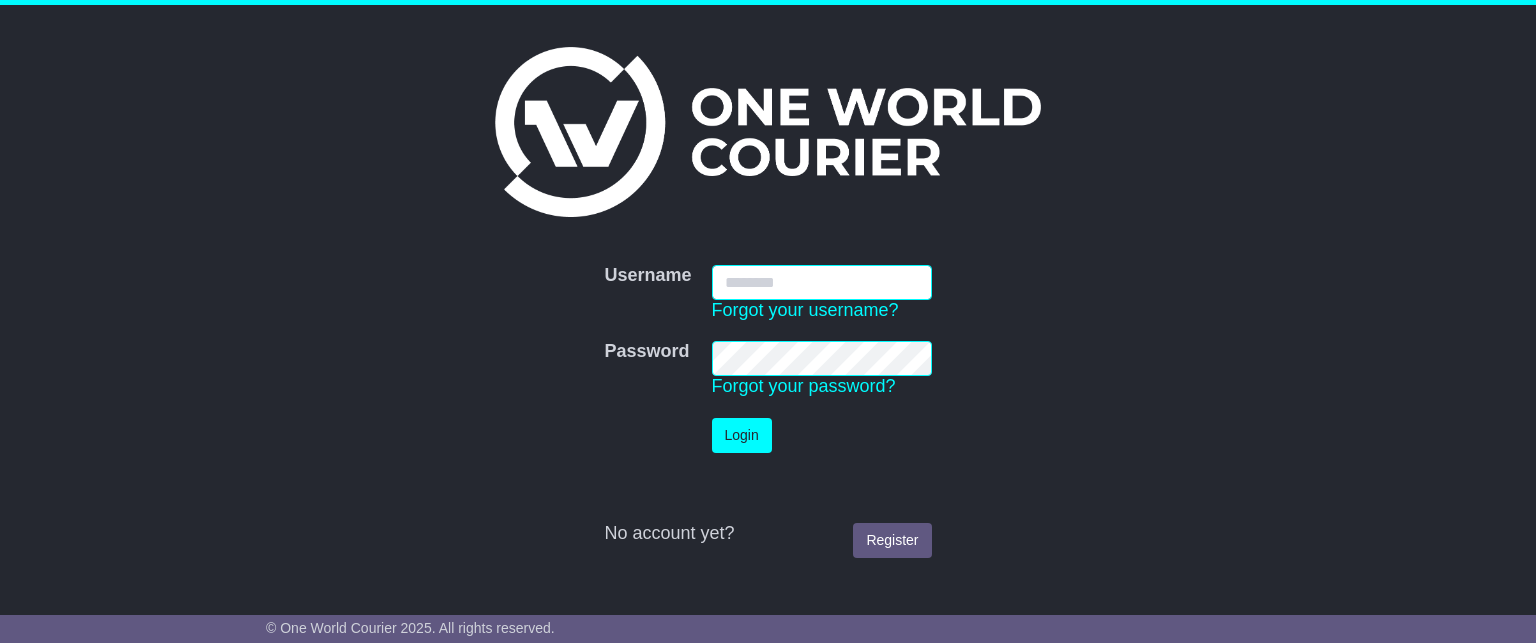 type on "**********" 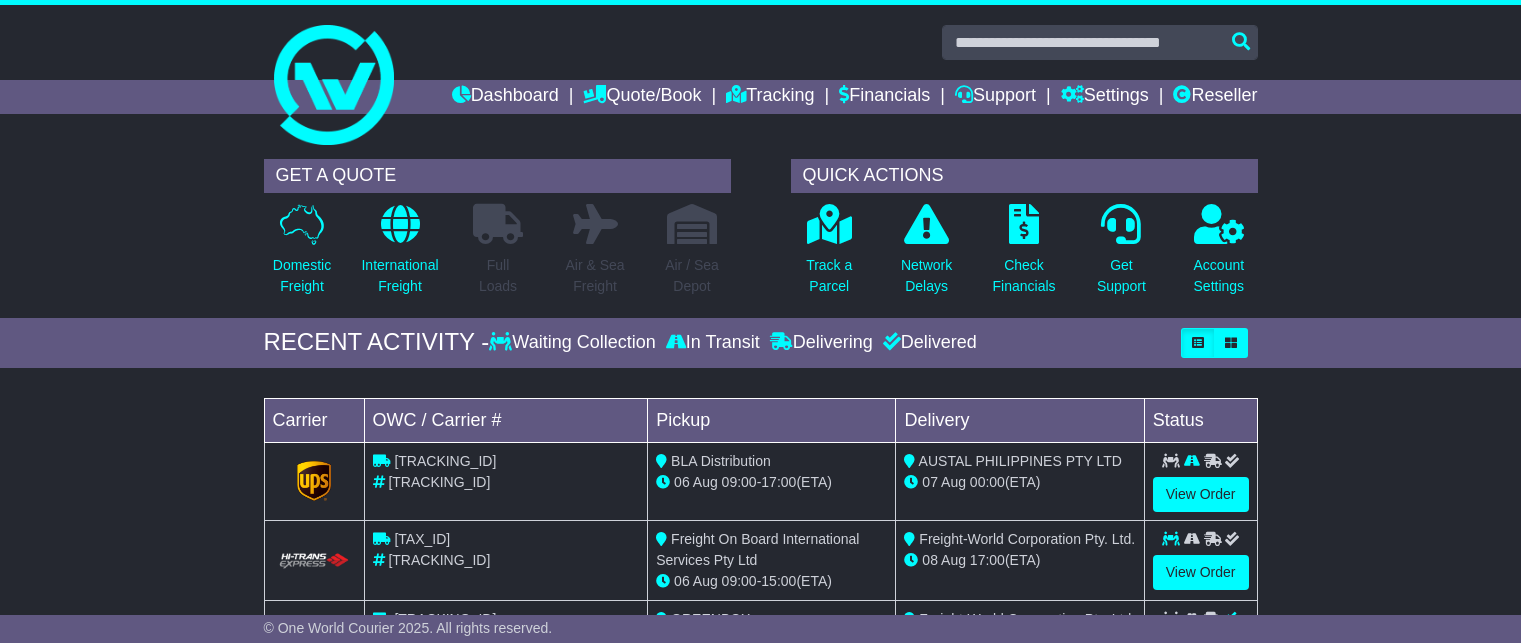 scroll, scrollTop: 0, scrollLeft: 0, axis: both 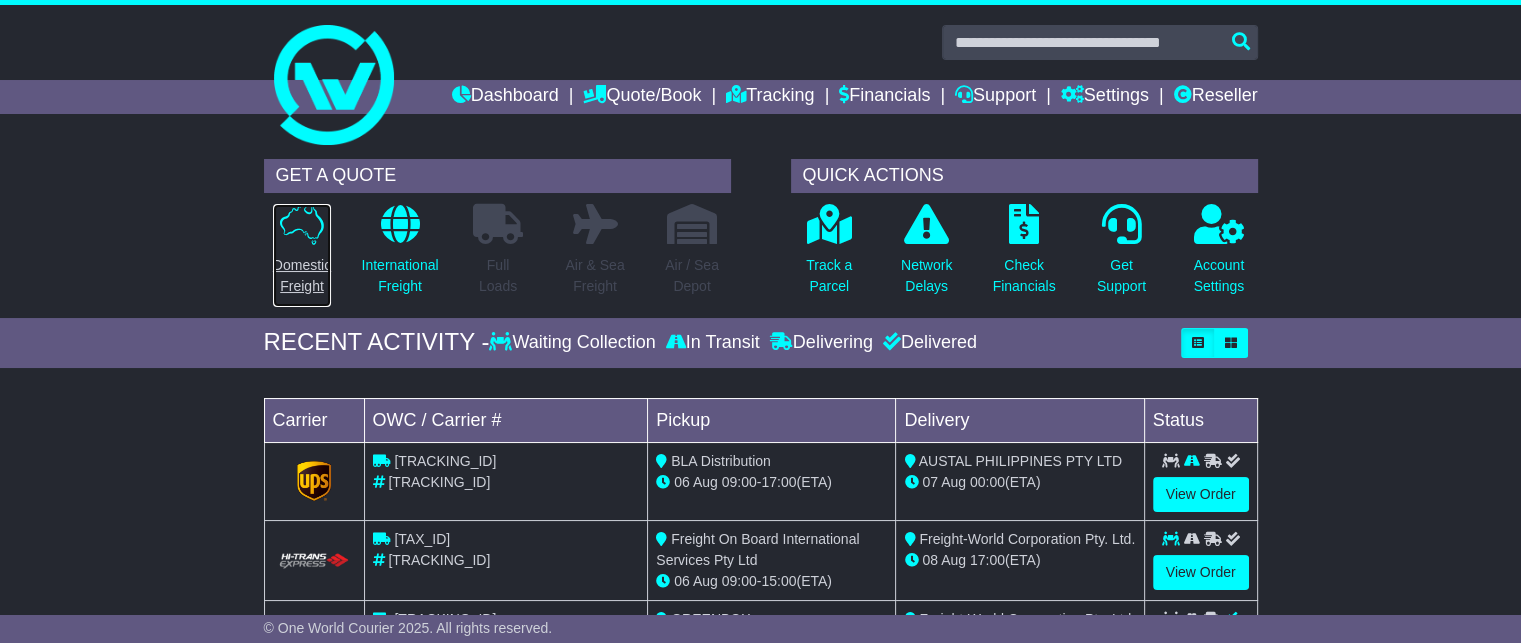 click on "Domestic Freight" at bounding box center [302, 276] 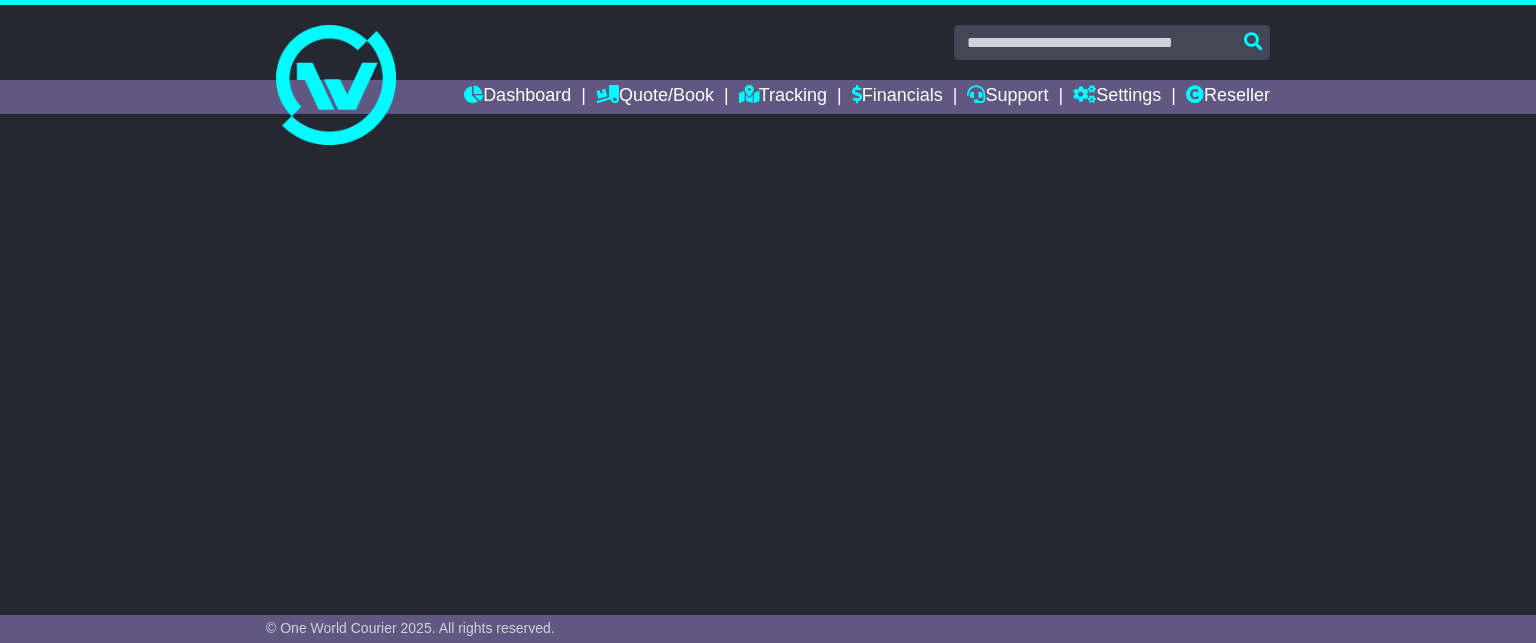 scroll, scrollTop: 0, scrollLeft: 0, axis: both 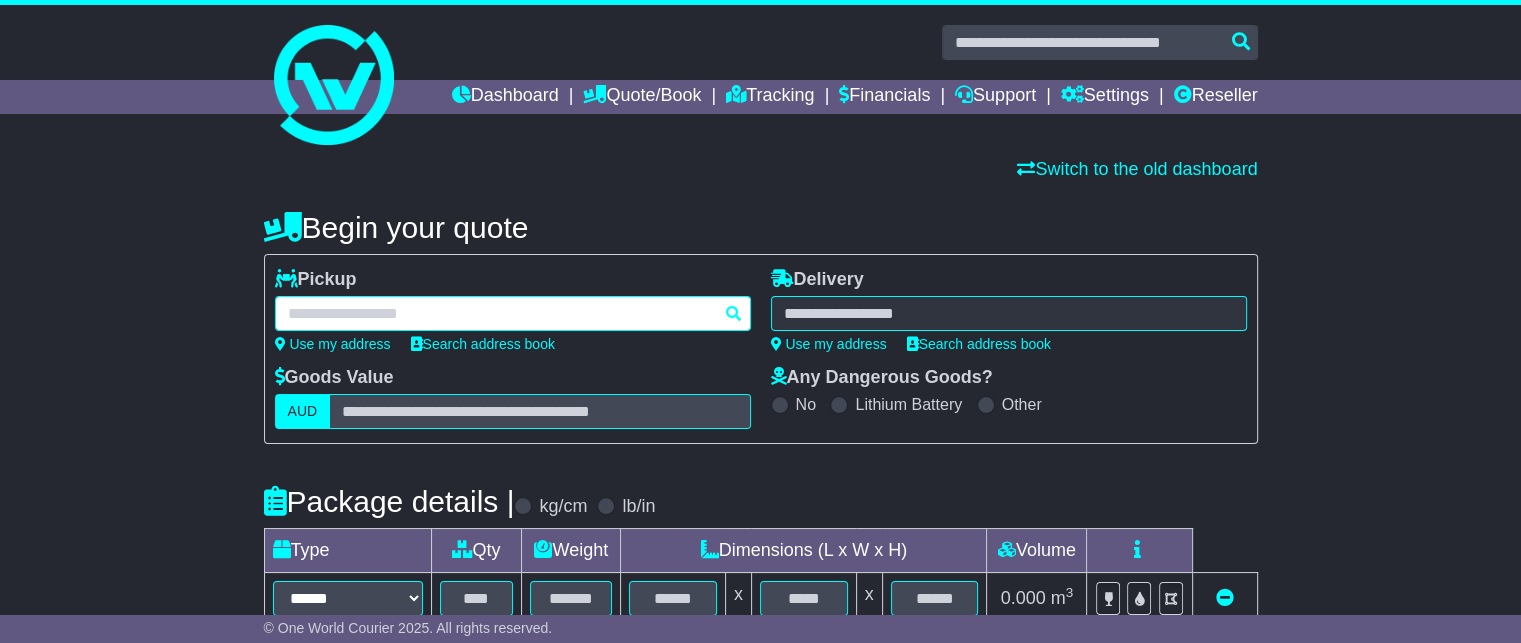 click at bounding box center (513, 313) 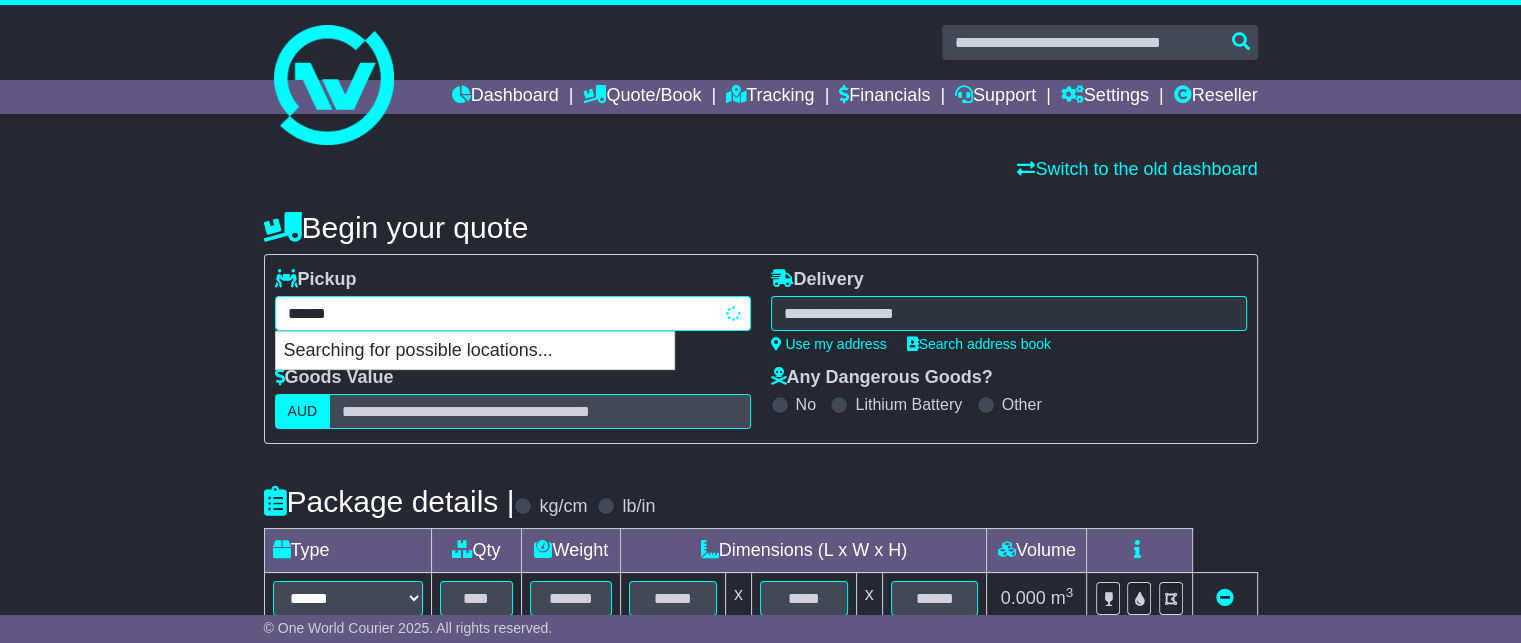 type on "*******" 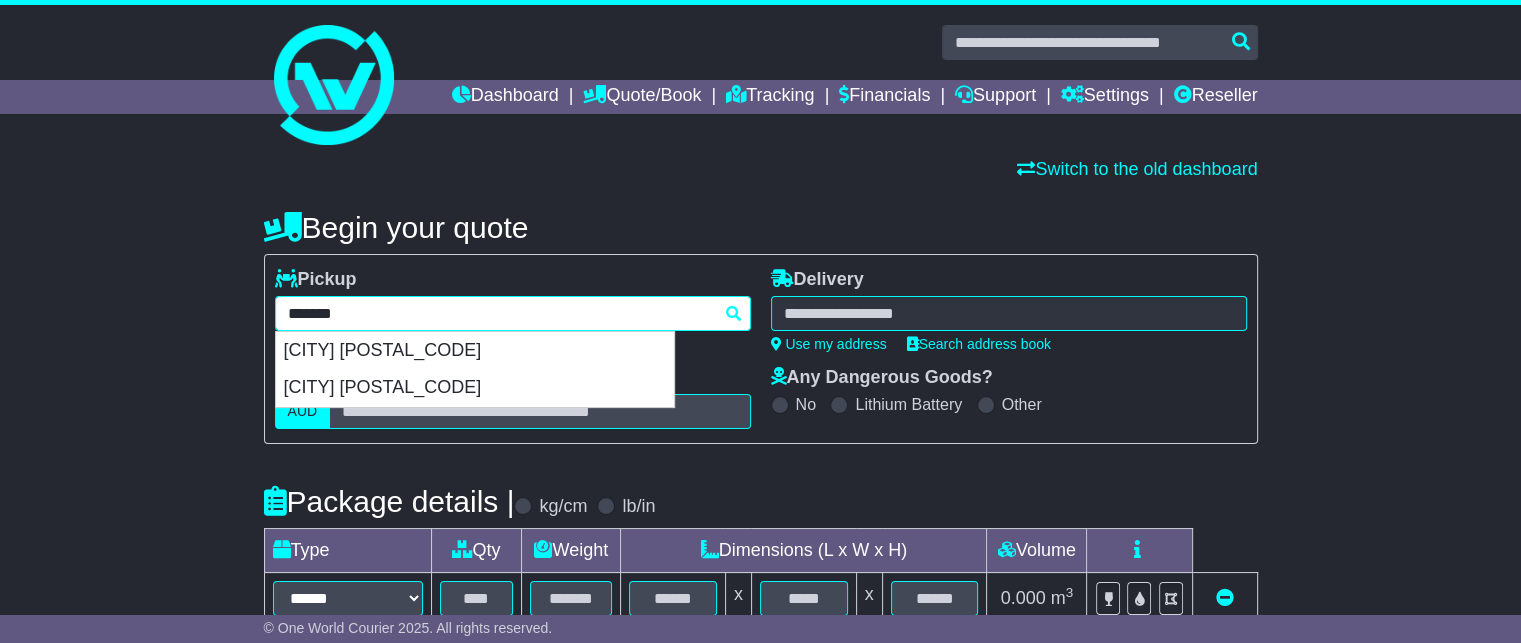 click on "******* yandina YANDINA 4561 YANDINA CREEK 4561" at bounding box center [513, 313] 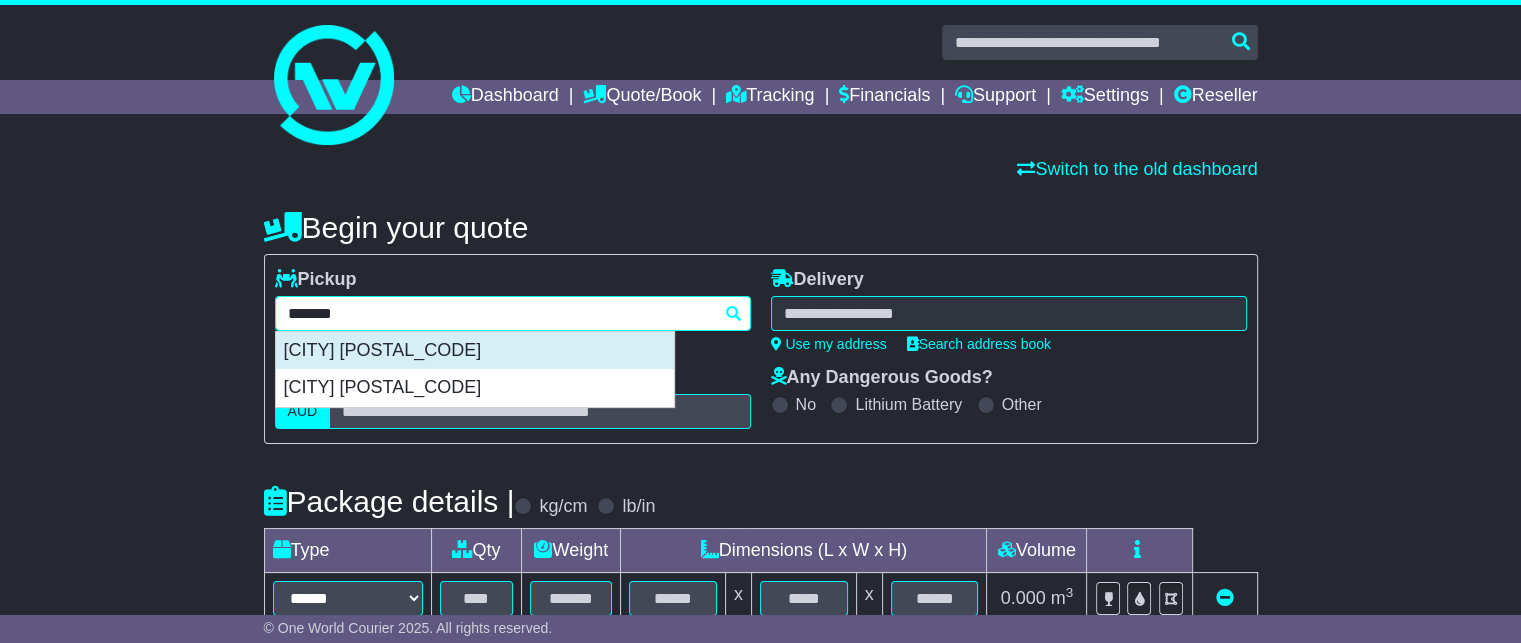 click on "YANDINA 4561" at bounding box center (475, 351) 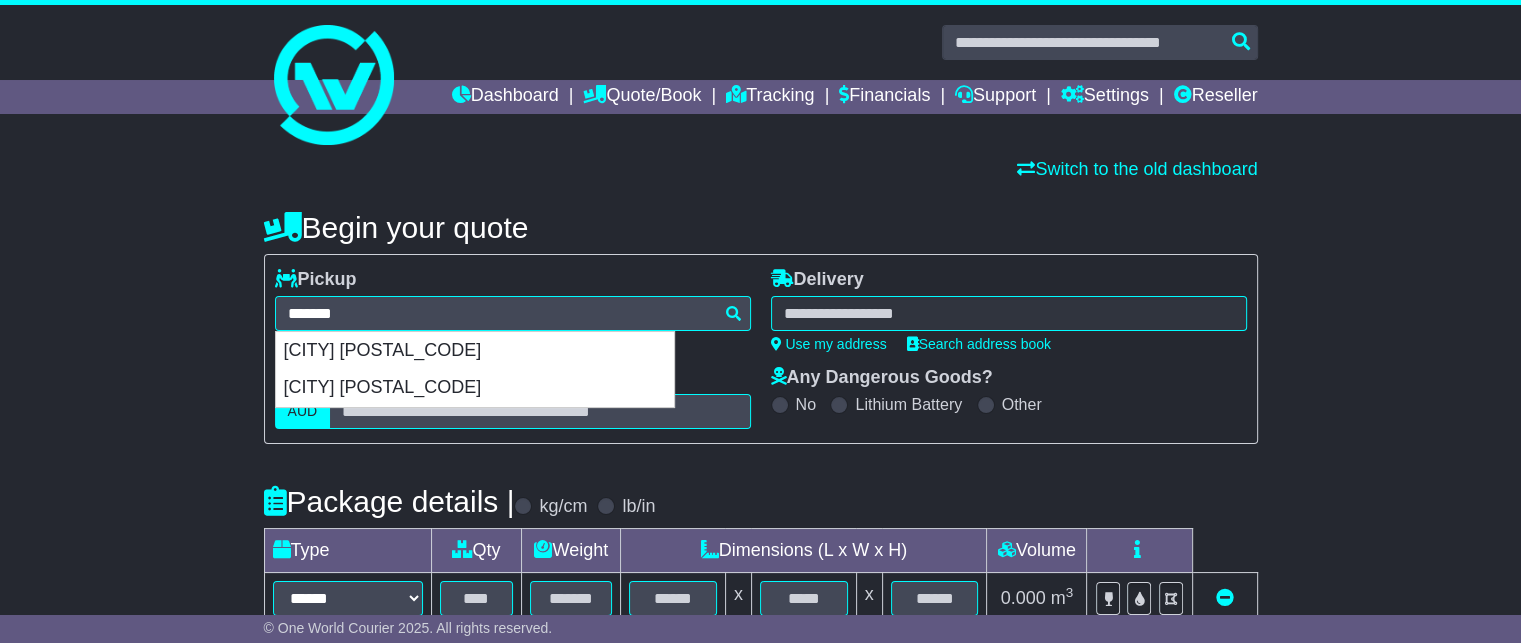 type on "**********" 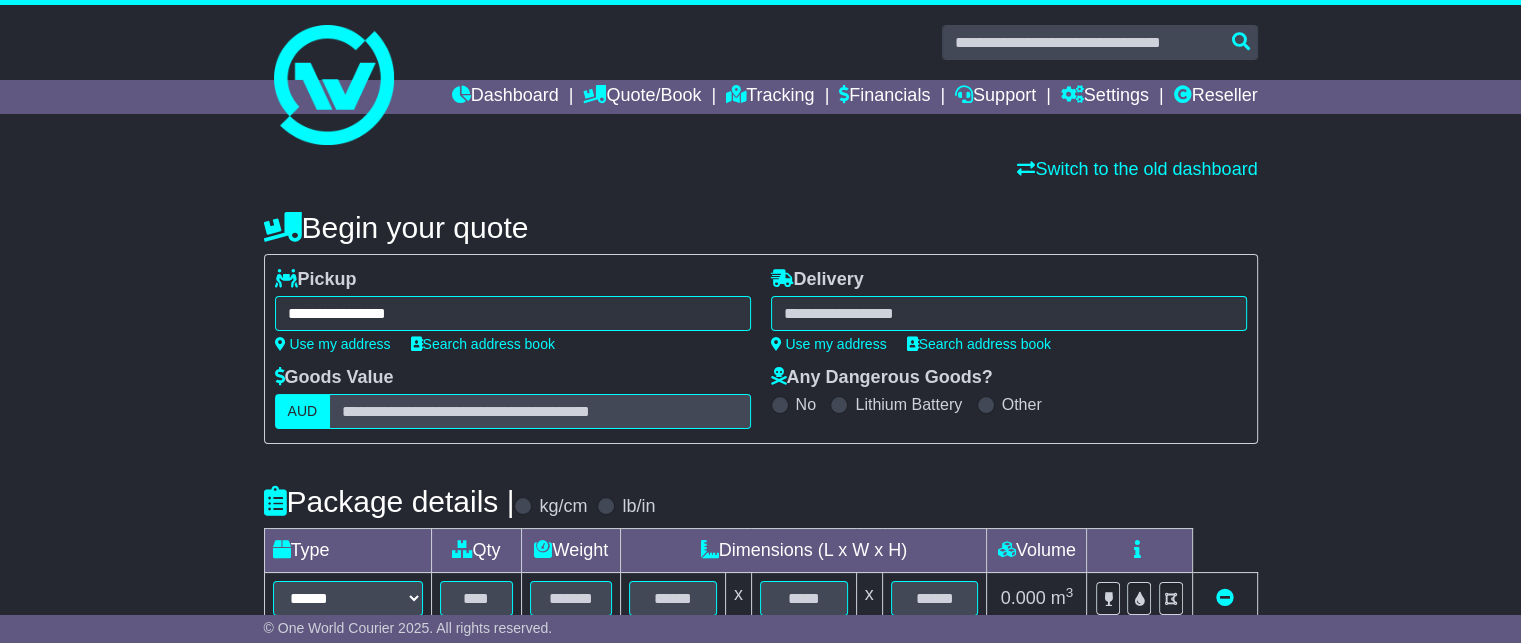 click at bounding box center [1009, 313] 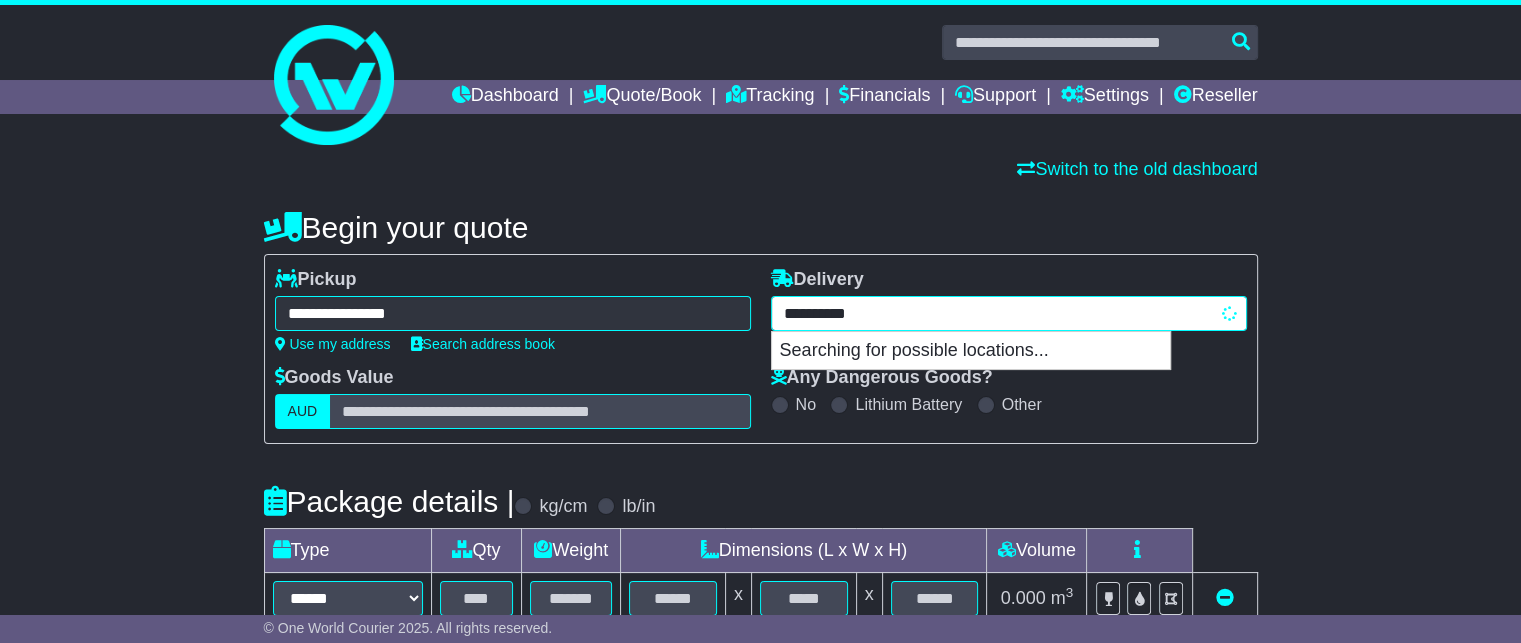 type on "**********" 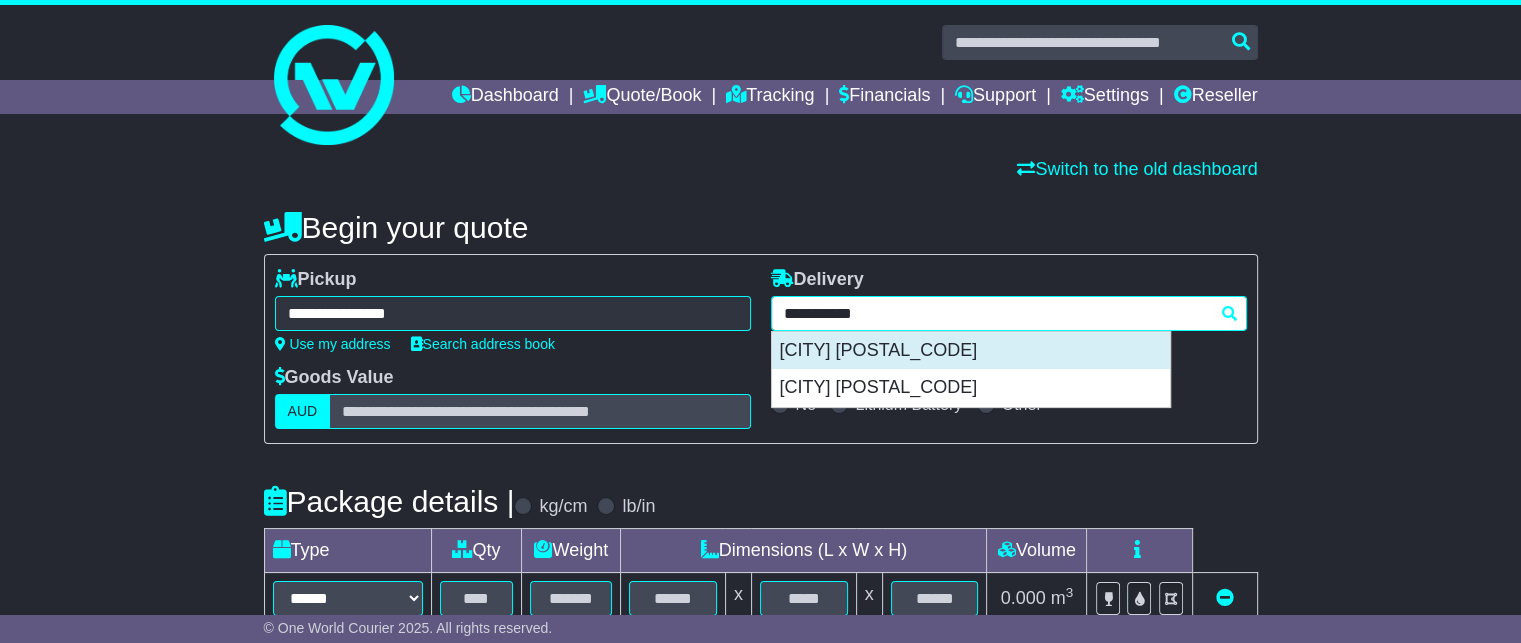 click on "ARCHERFIELD 4108" at bounding box center [971, 351] 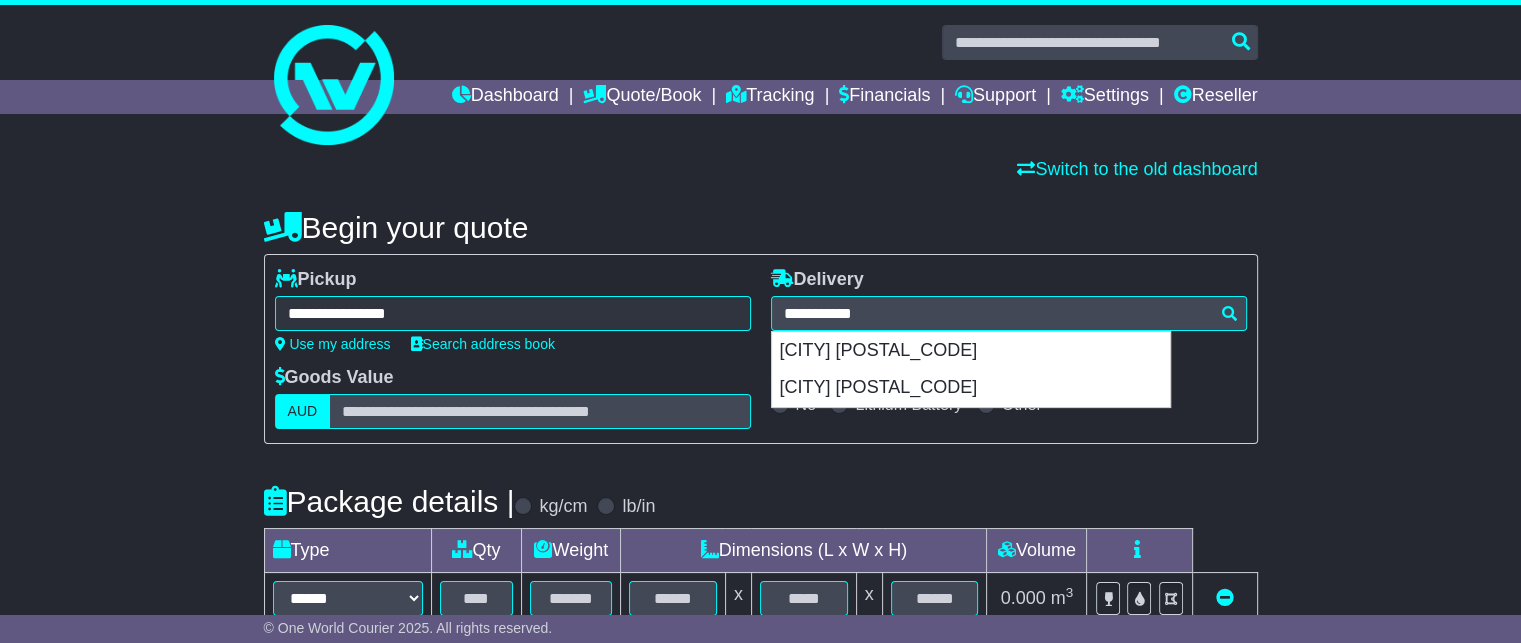 type on "**********" 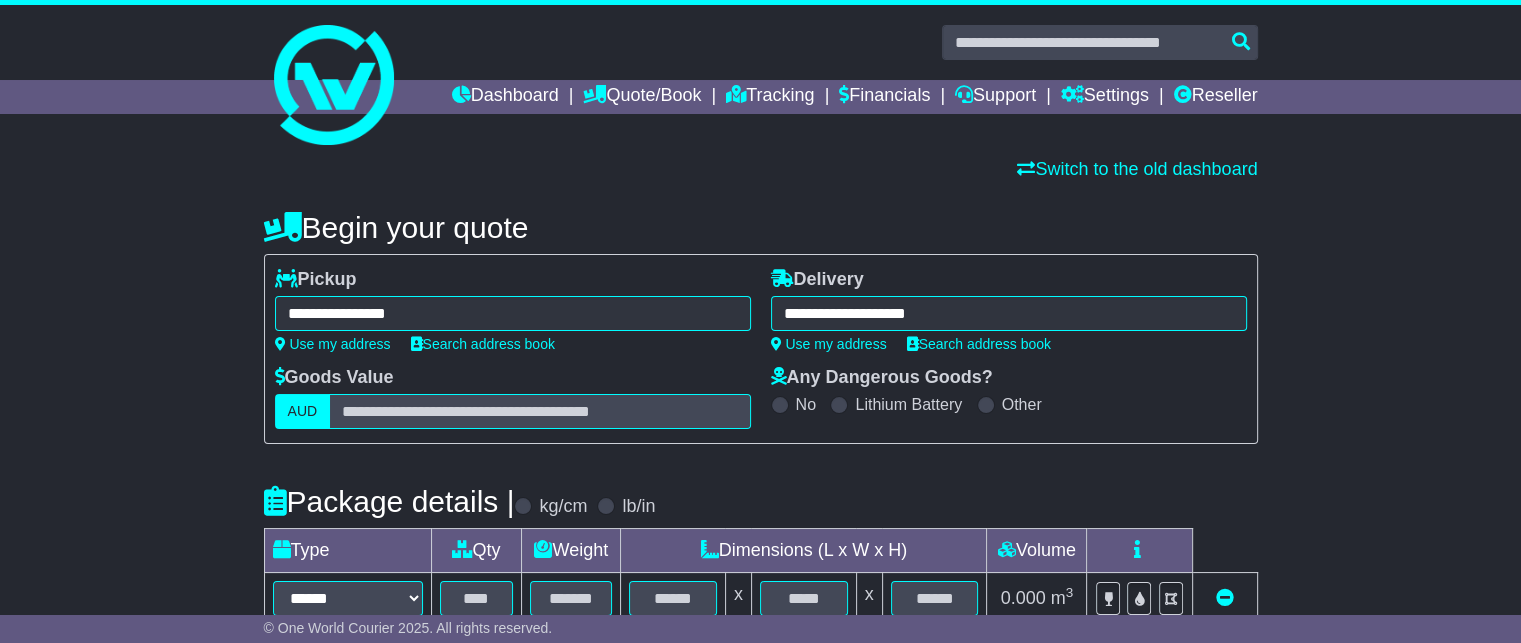 scroll, scrollTop: 300, scrollLeft: 0, axis: vertical 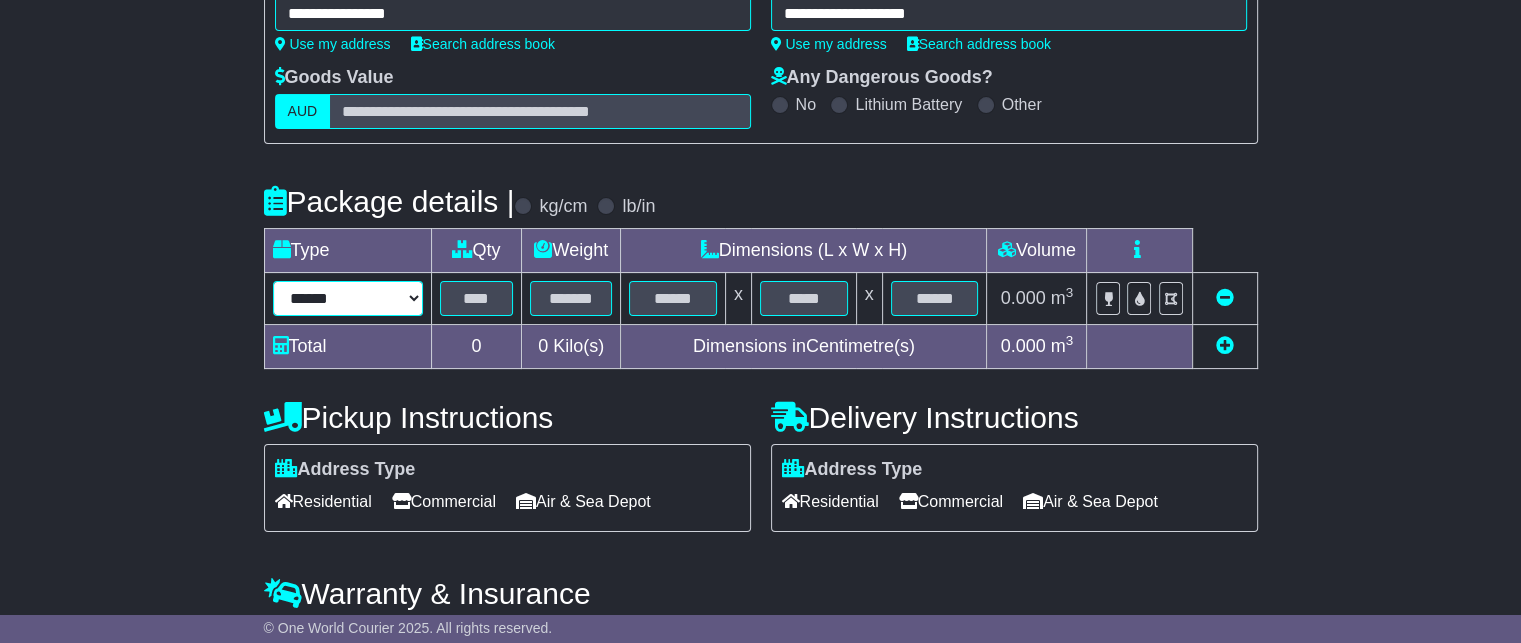 click on "****** ****** *** ******** ***** **** **** ****** *** *******" at bounding box center [348, 298] 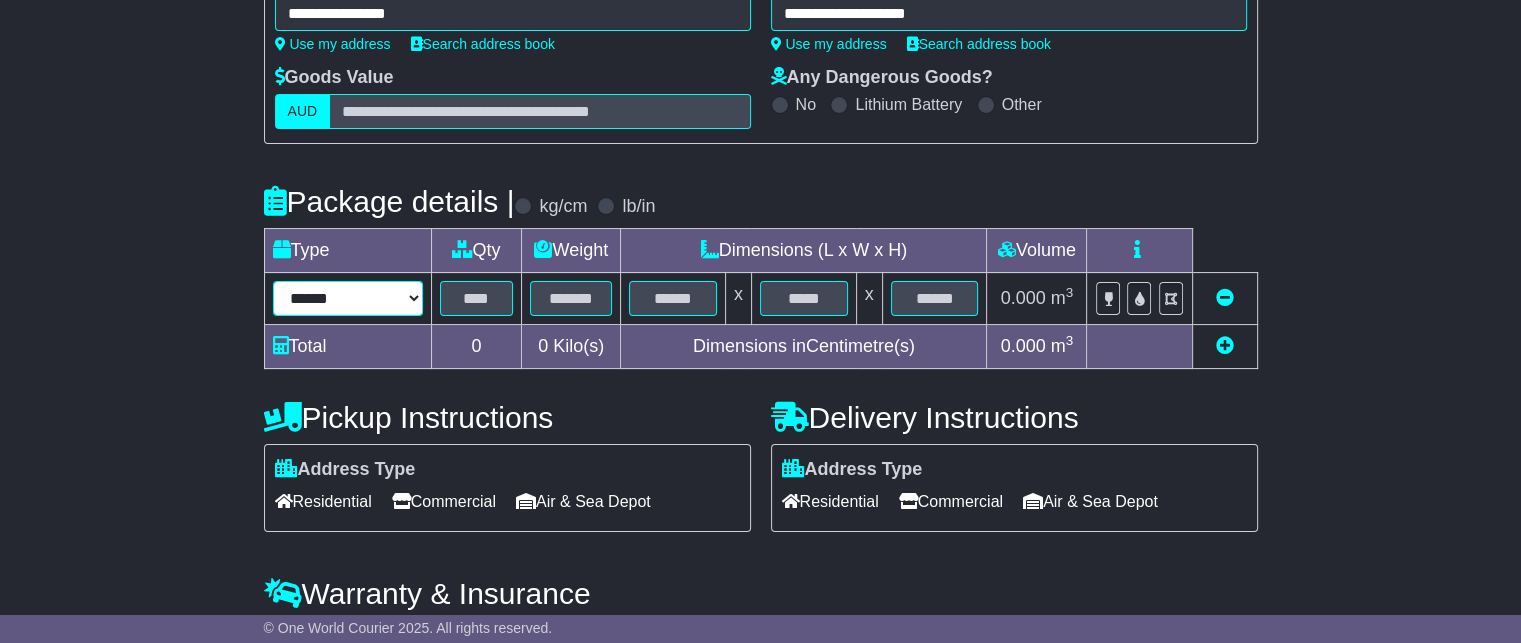 select on "****" 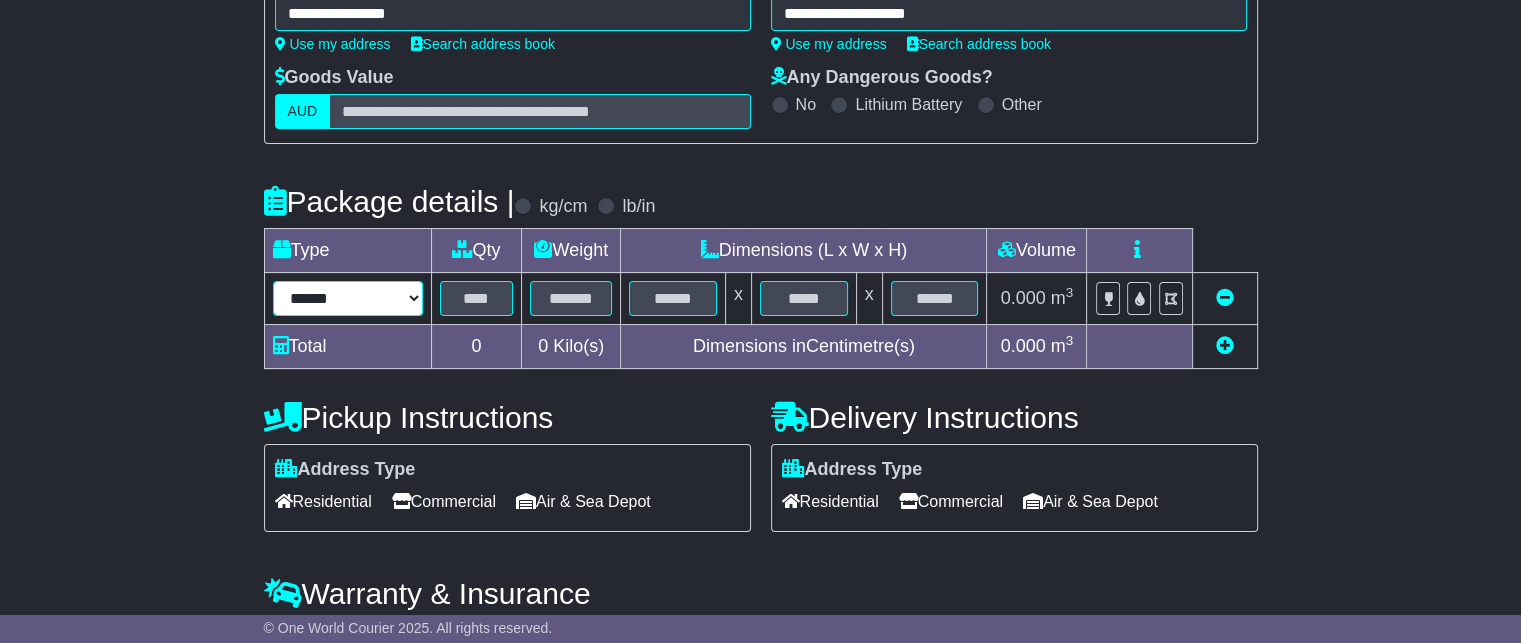 click on "****** ****** *** ******** ***** **** **** ****** *** *******" at bounding box center [348, 298] 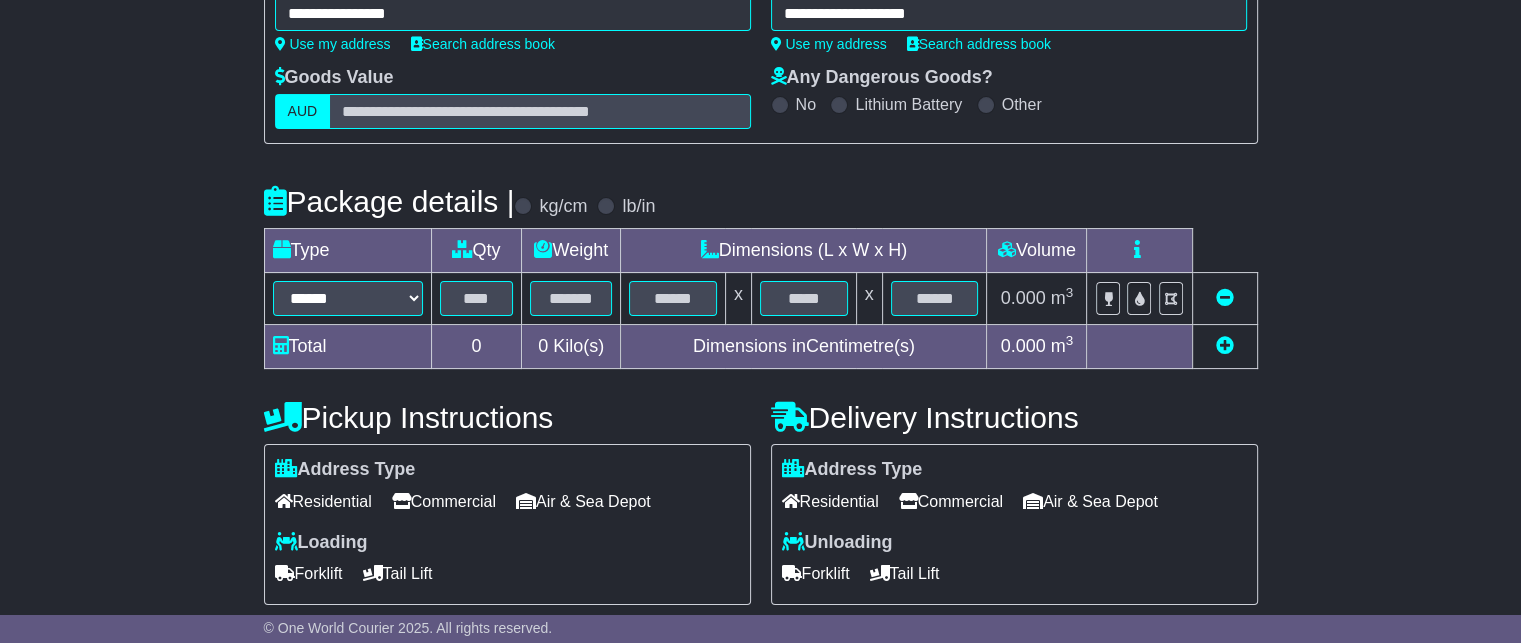 drag, startPoint x: 464, startPoint y: 495, endPoint x: 334, endPoint y: 540, distance: 137.56816 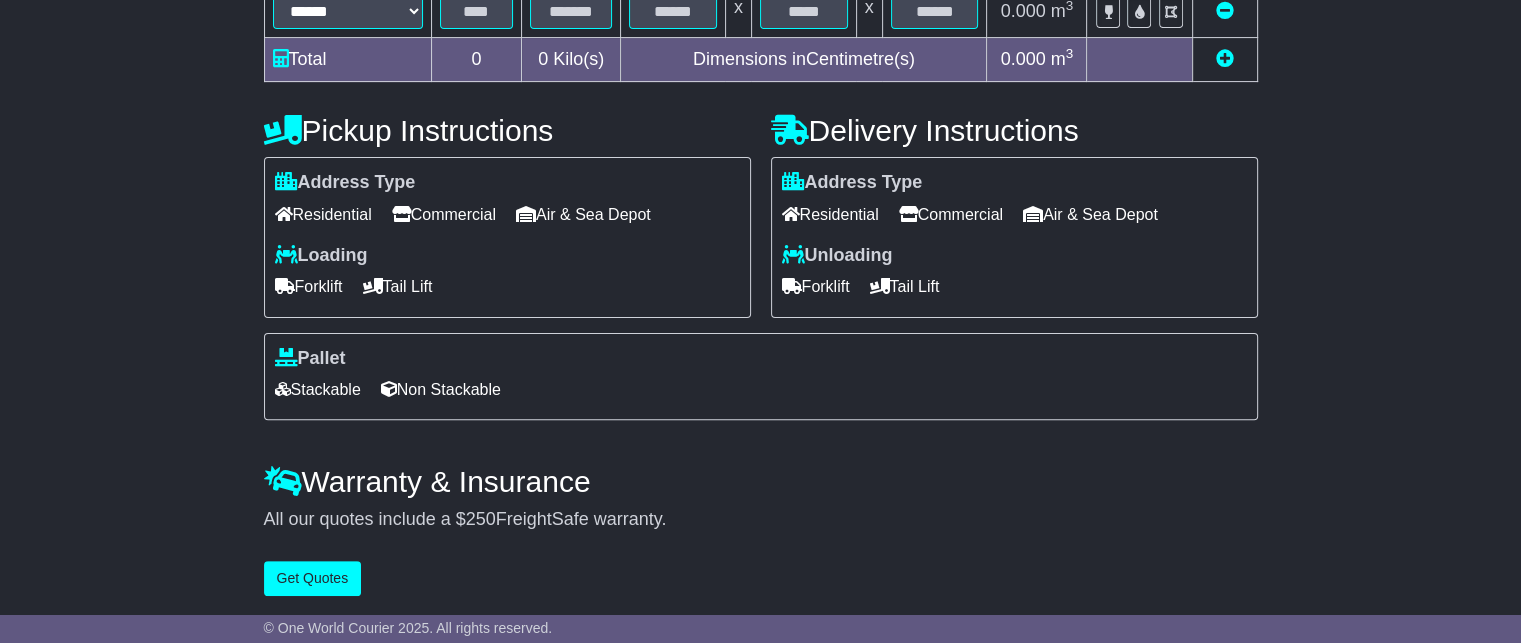 scroll, scrollTop: 590, scrollLeft: 0, axis: vertical 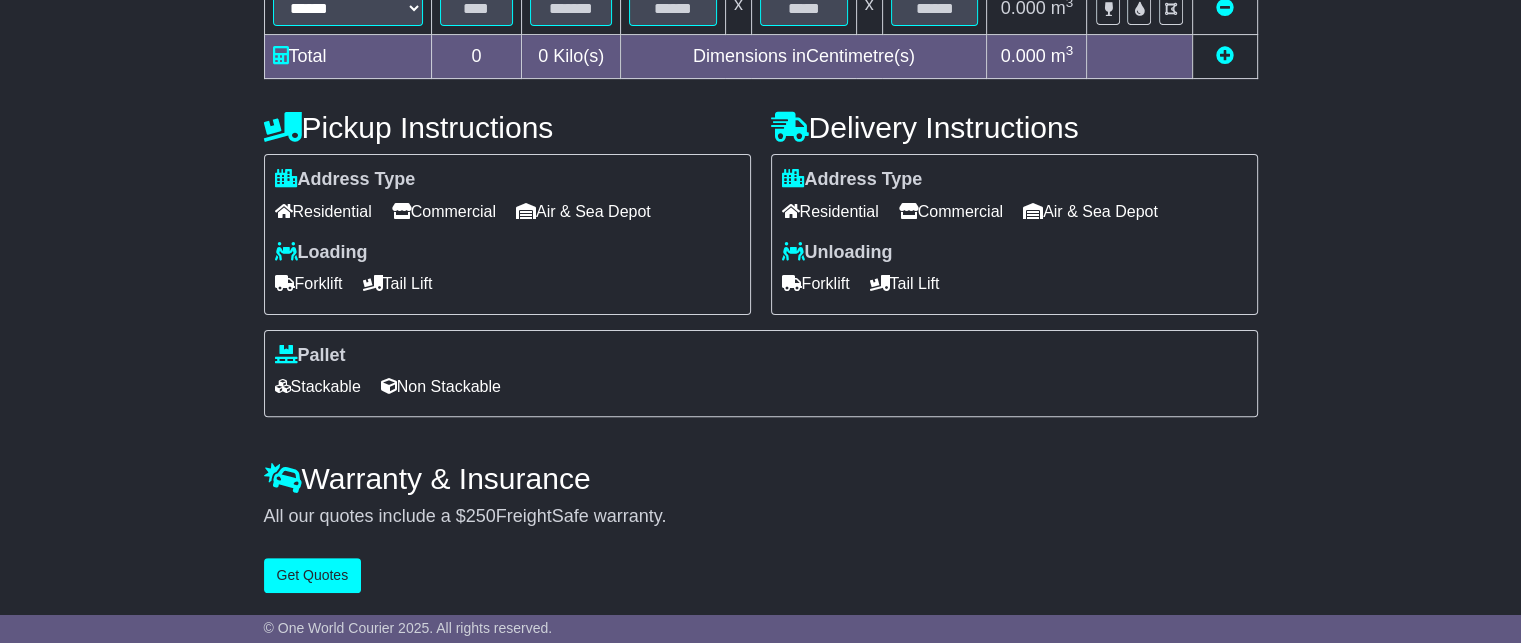 click on "Non Stackable" at bounding box center [441, 386] 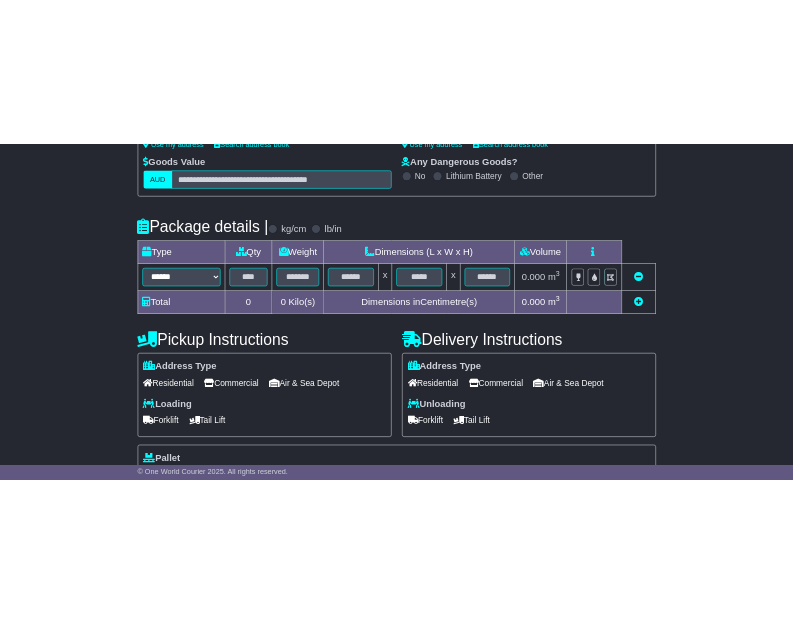 scroll, scrollTop: 90, scrollLeft: 0, axis: vertical 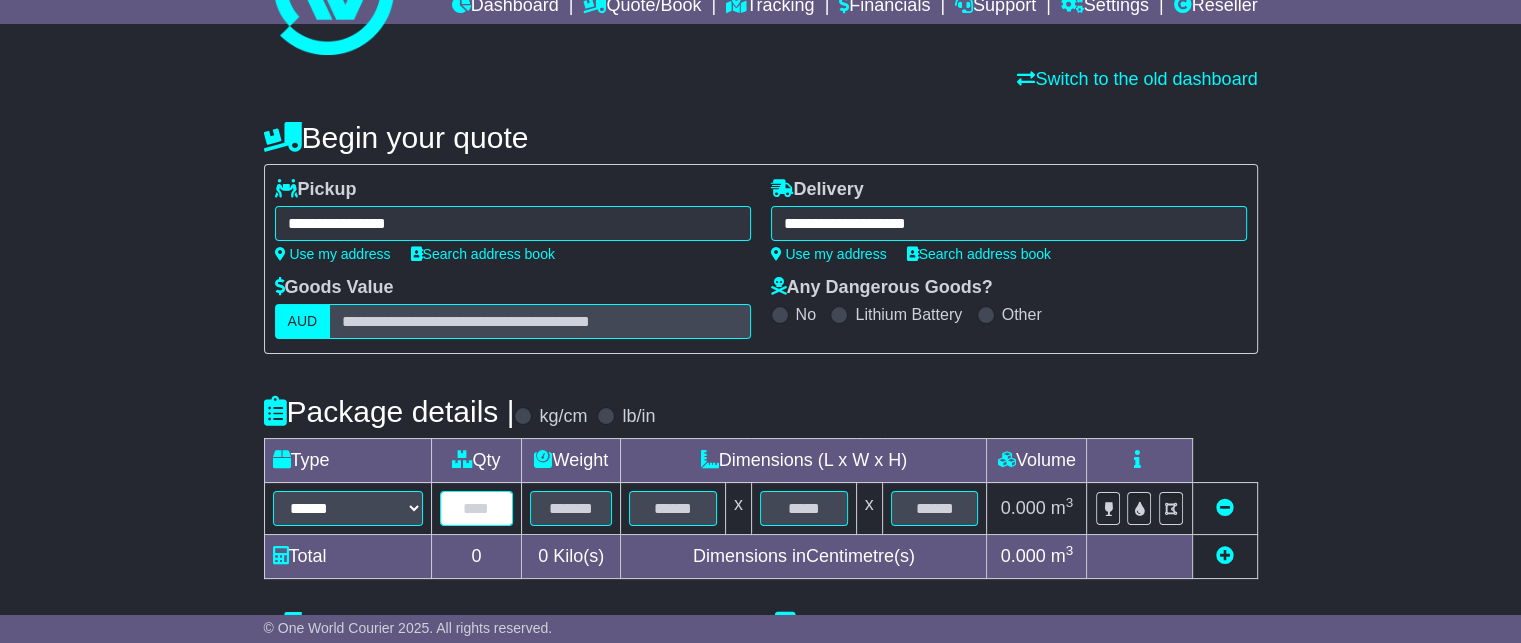 click at bounding box center (477, 508) 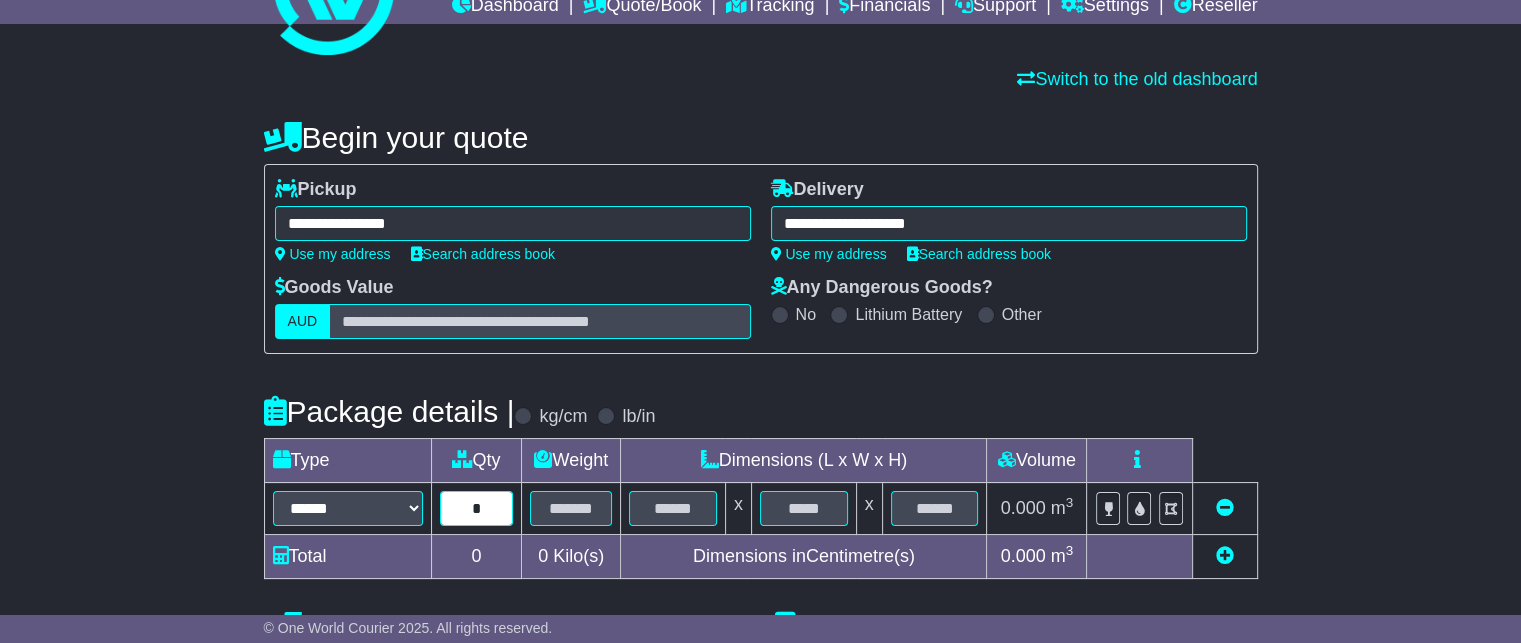 type on "*" 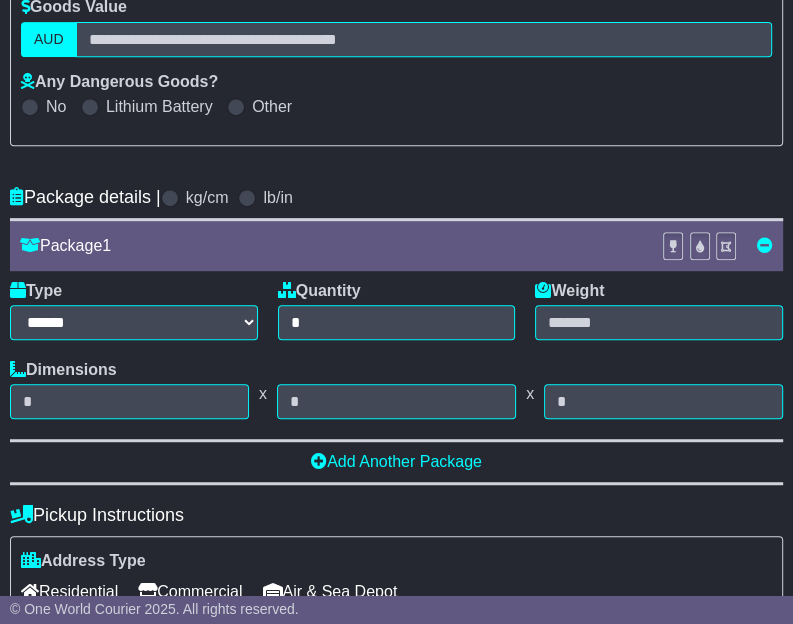 scroll, scrollTop: 490, scrollLeft: 0, axis: vertical 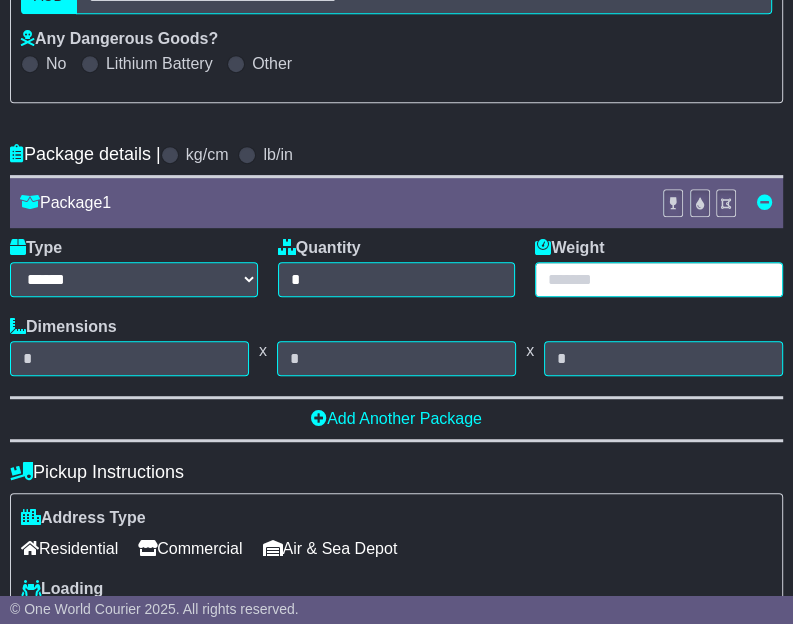 click at bounding box center (659, 279) 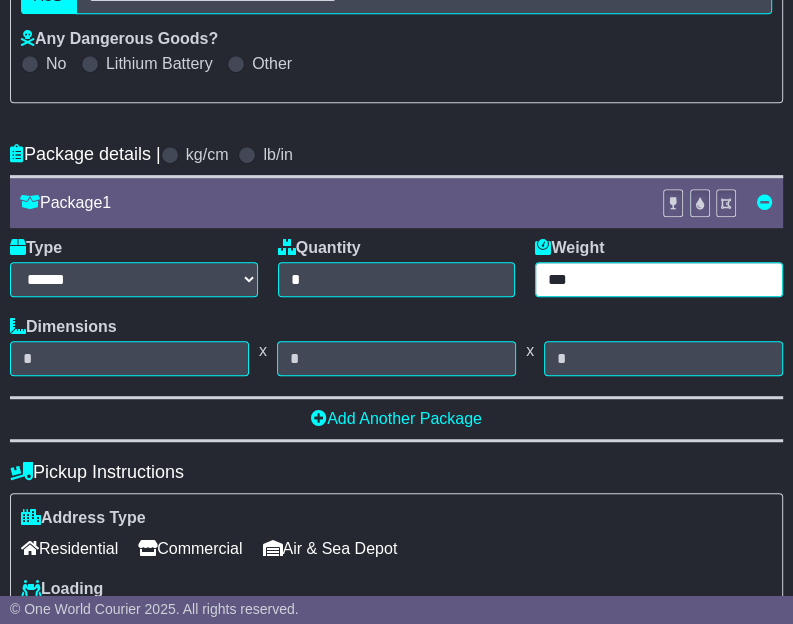type on "***" 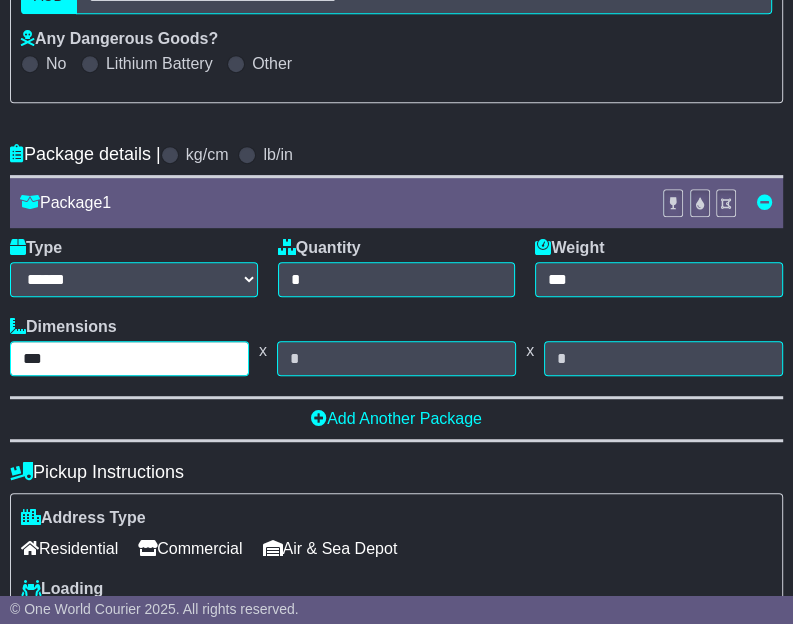 type on "***" 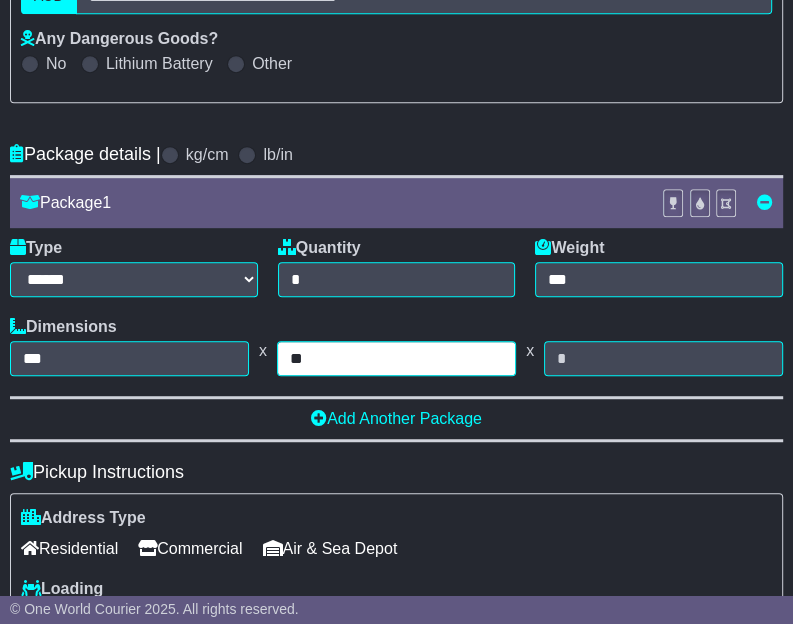 type on "**" 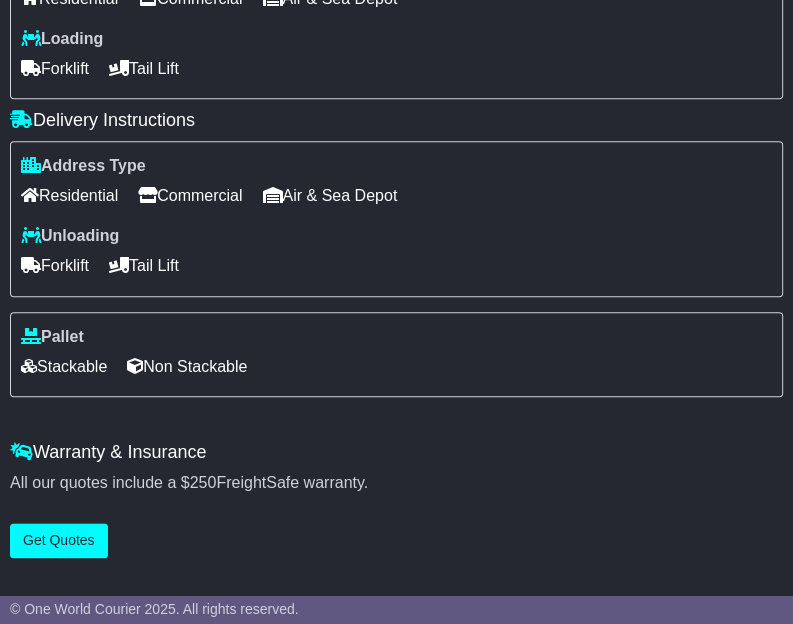 scroll, scrollTop: 1090, scrollLeft: 0, axis: vertical 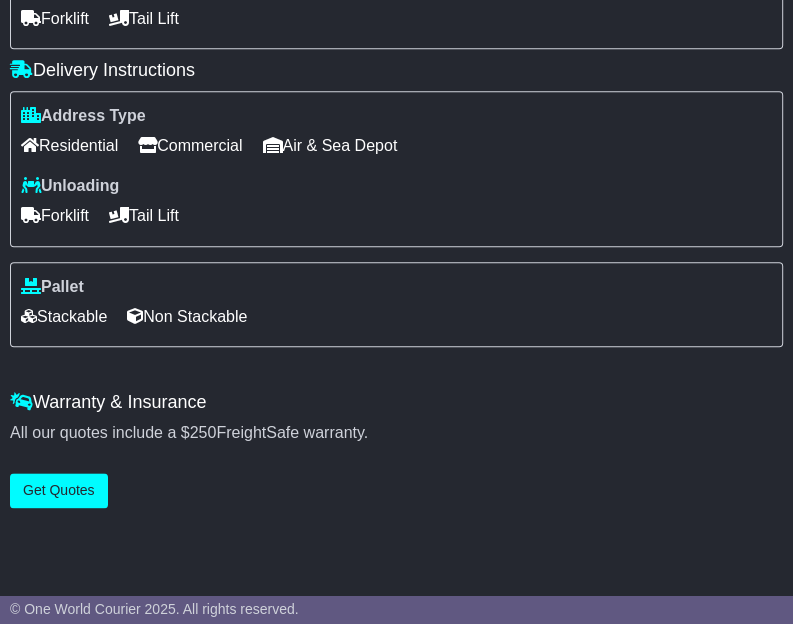 type on "**" 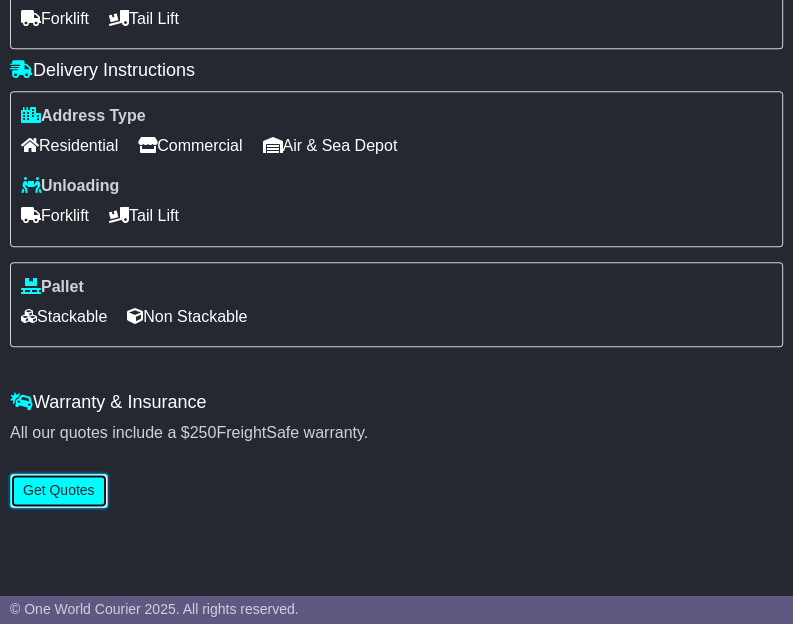 click on "Get Quotes" at bounding box center (59, 490) 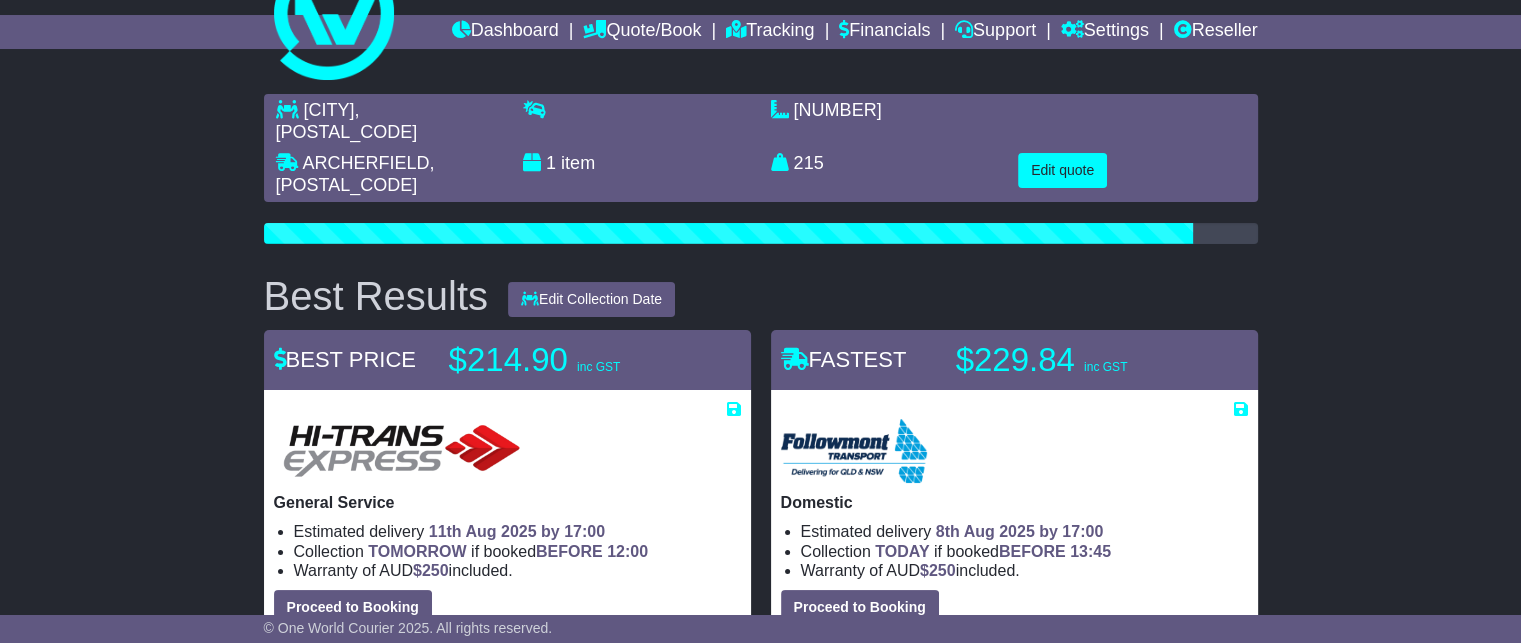 scroll, scrollTop: 100, scrollLeft: 0, axis: vertical 